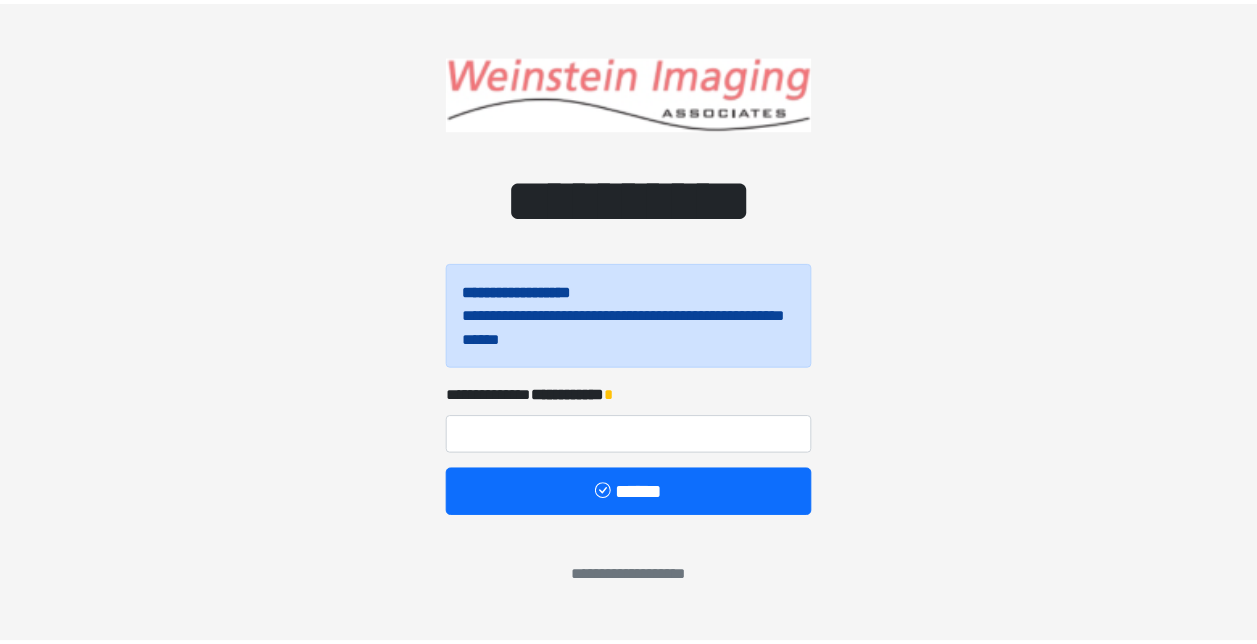 scroll, scrollTop: 0, scrollLeft: 0, axis: both 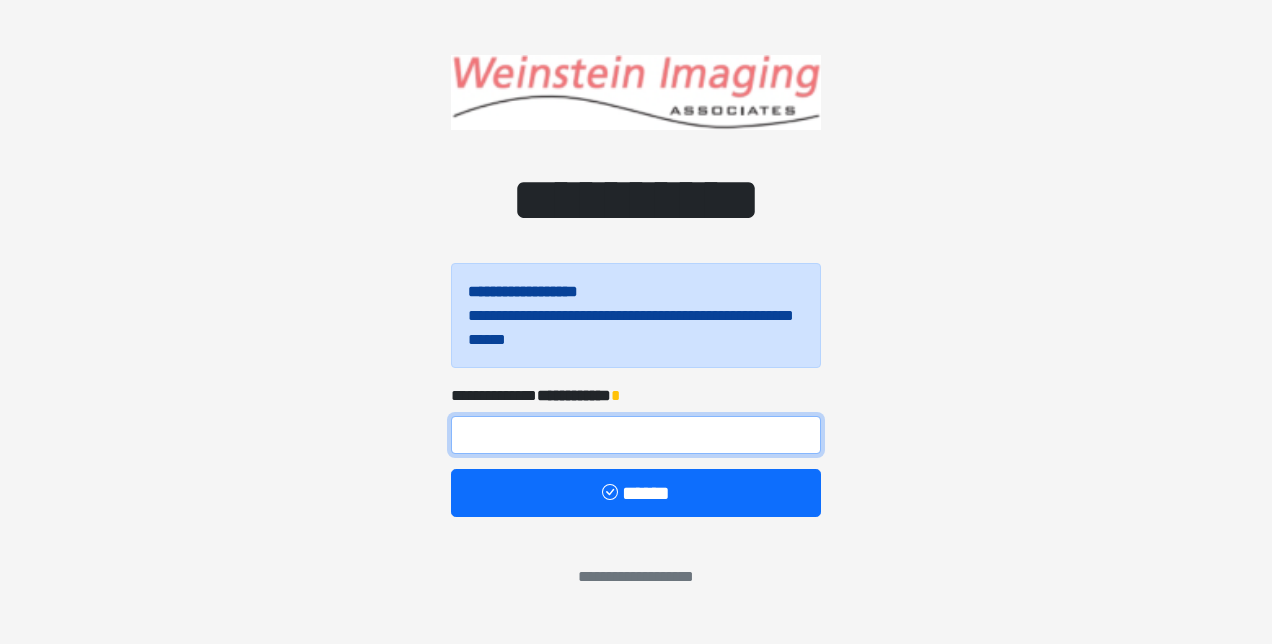 click at bounding box center (636, 435) 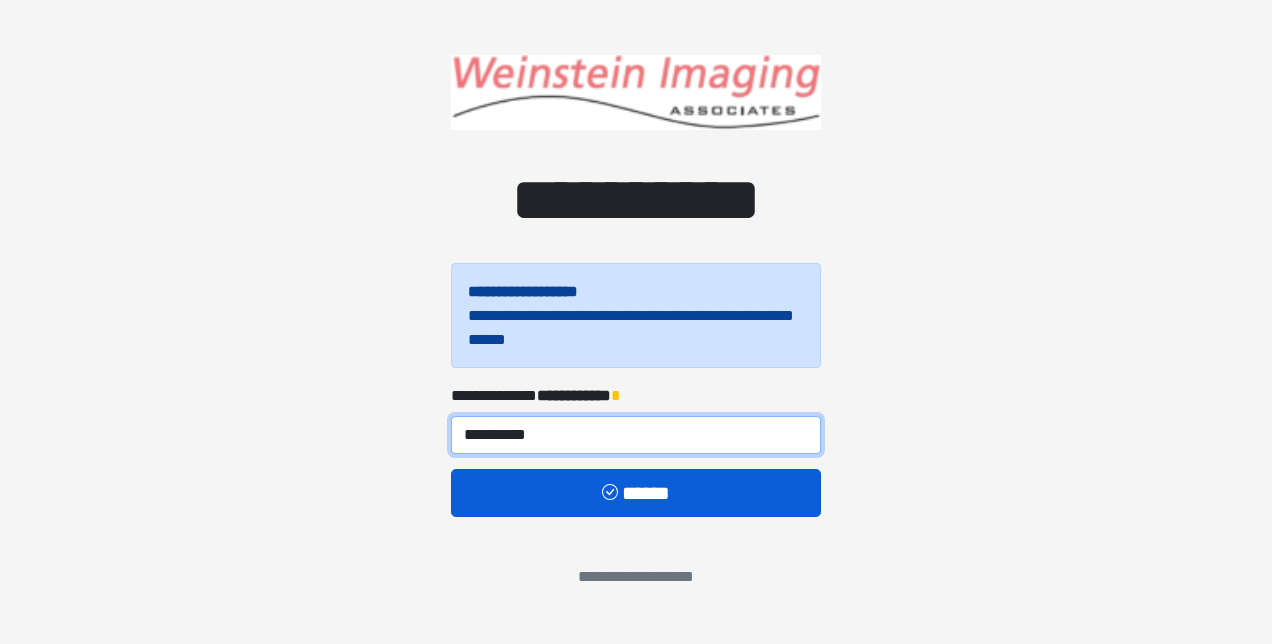 type on "**********" 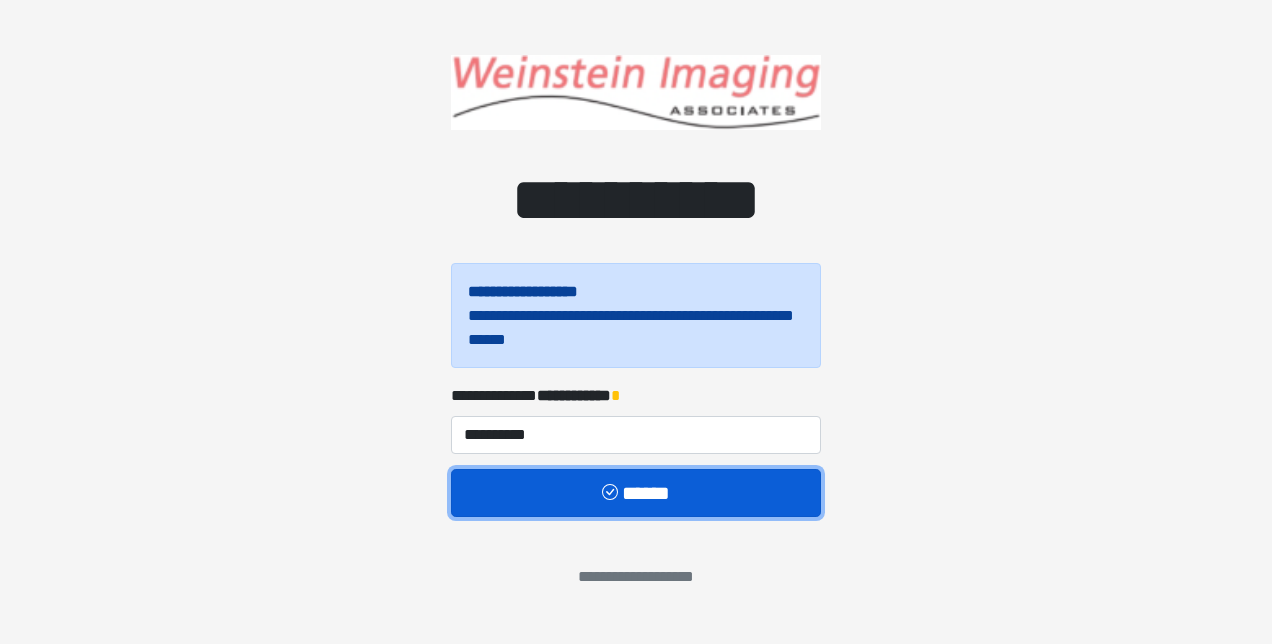 click on "******" at bounding box center (636, 492) 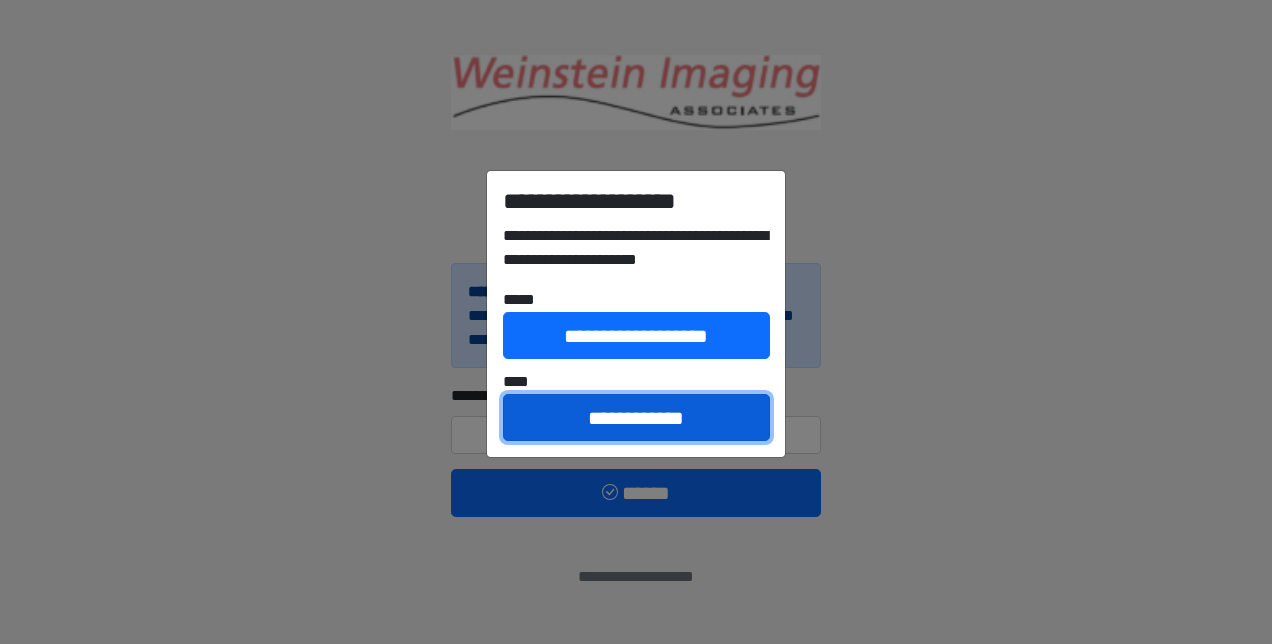 click on "**********" at bounding box center [636, 417] 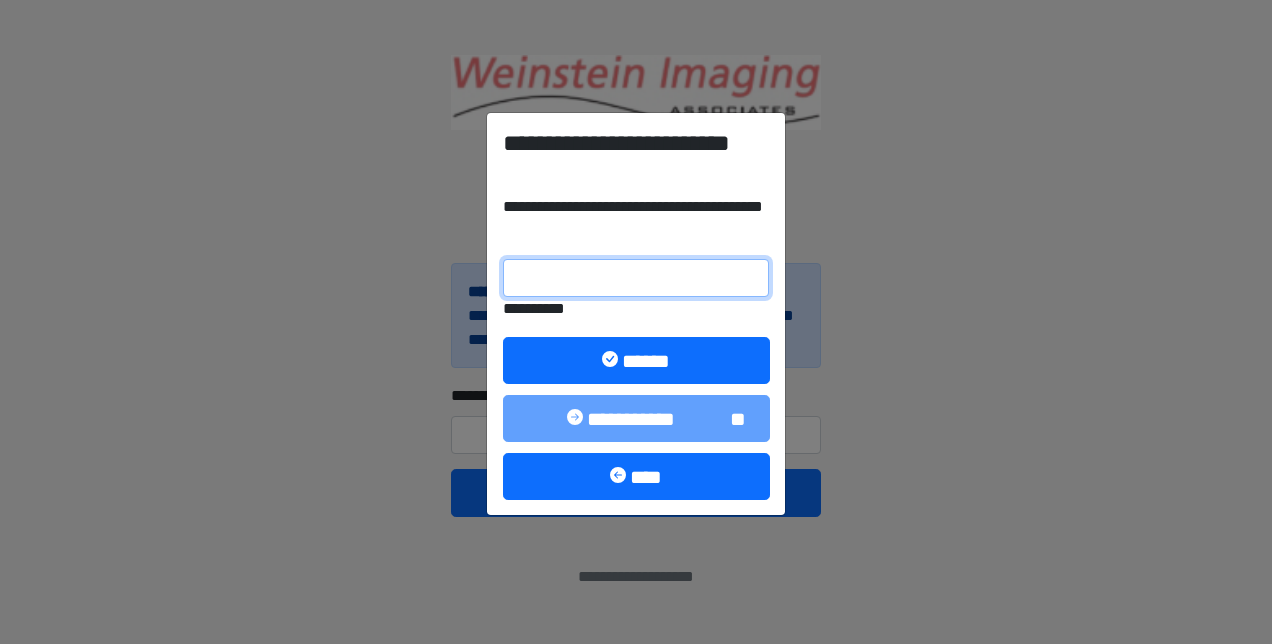 click on "**********" at bounding box center (636, 278) 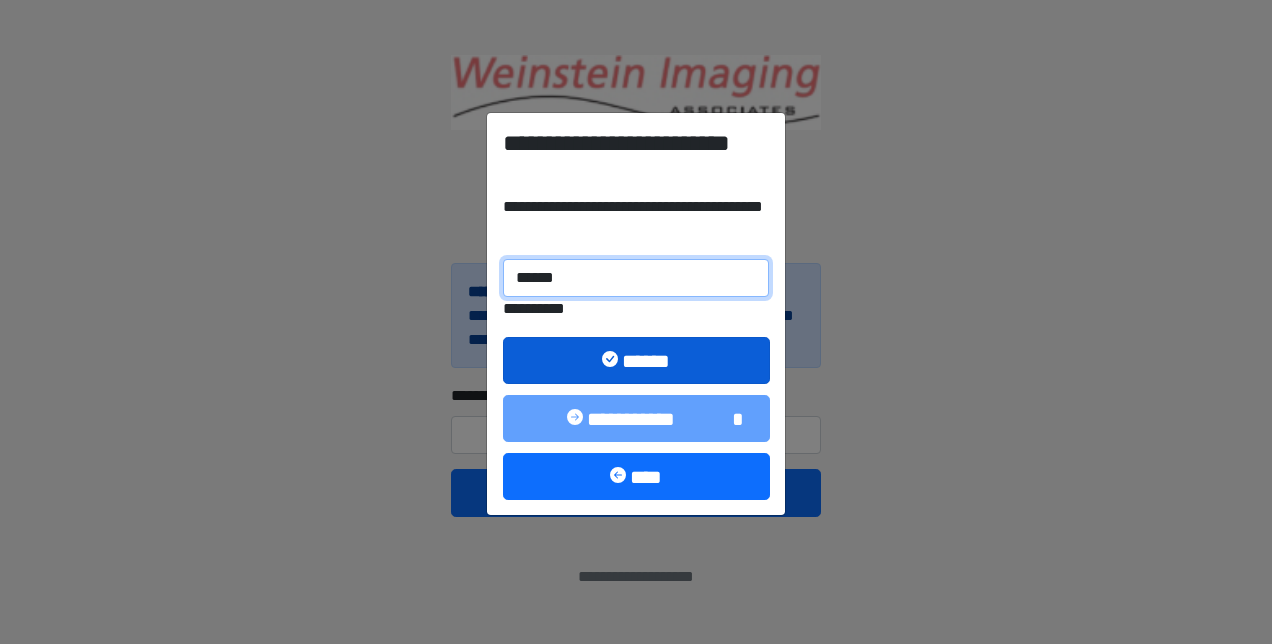 type on "******" 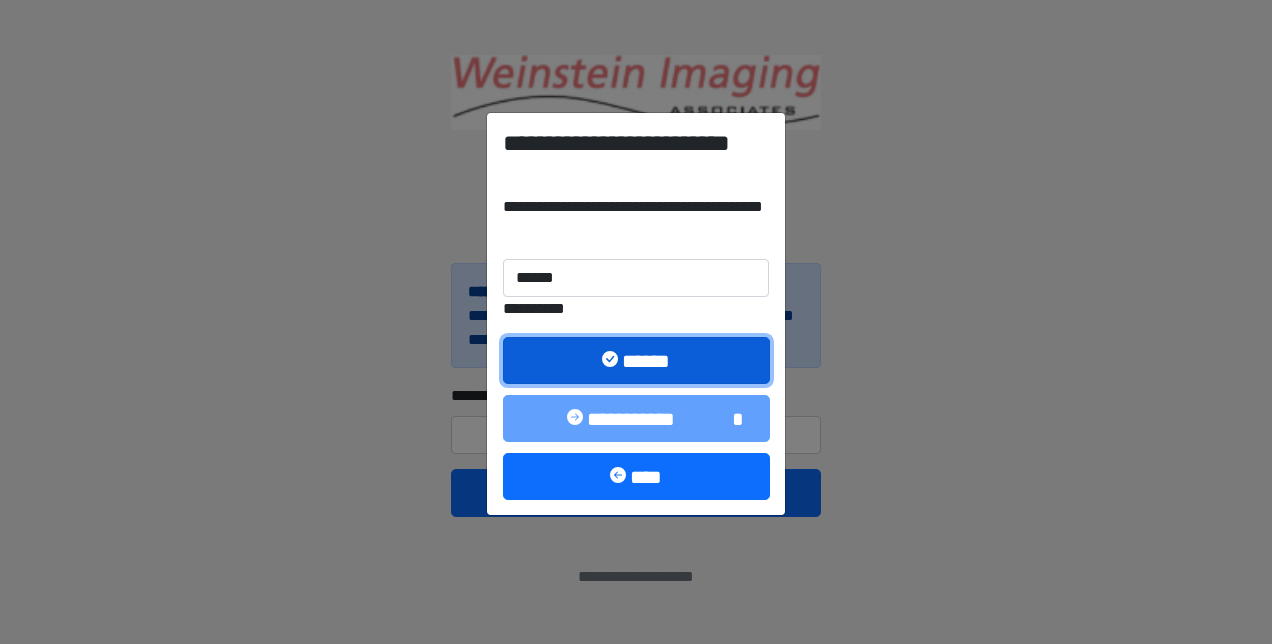 click on "******" at bounding box center [636, 360] 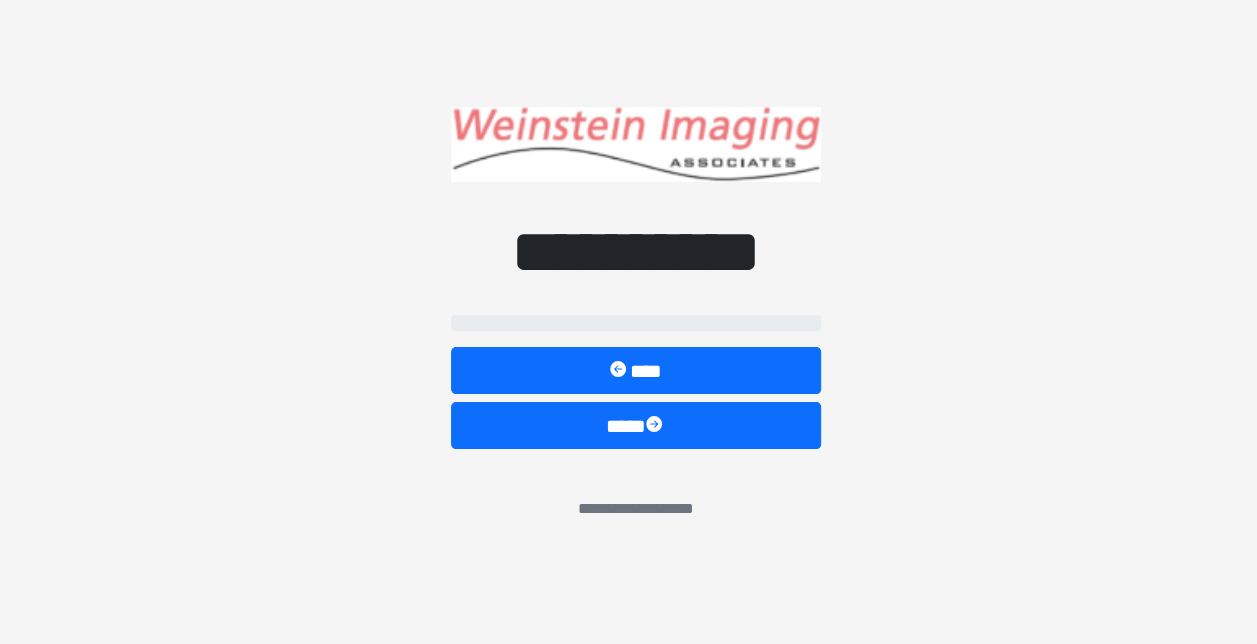 select on "*****" 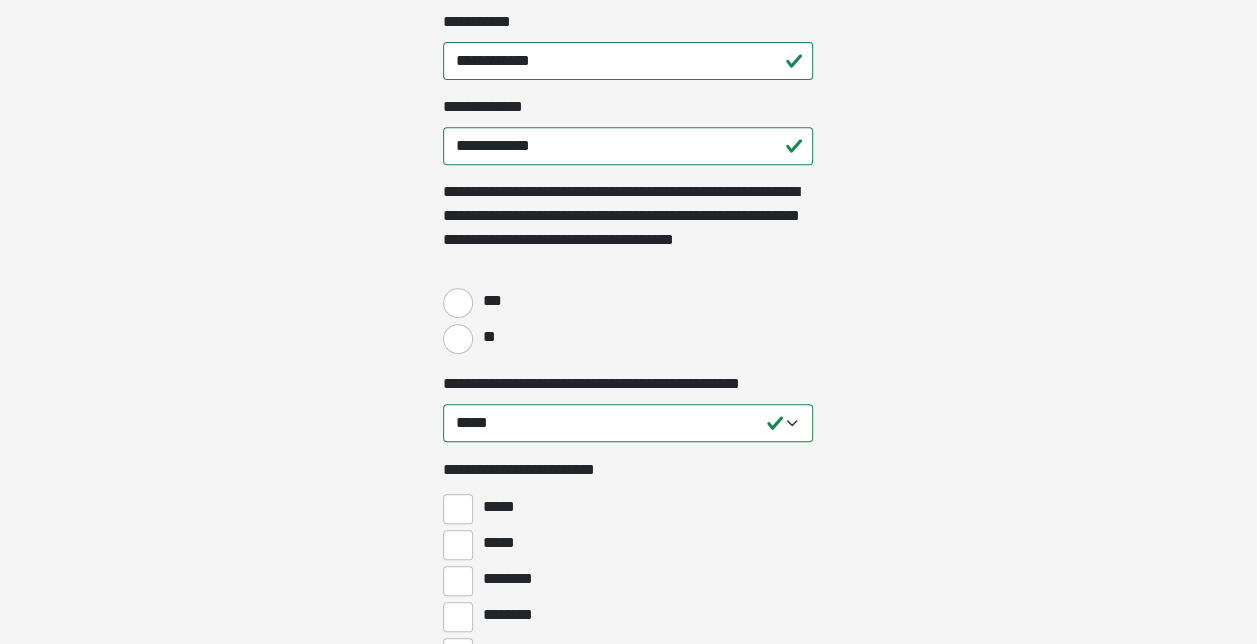 scroll, scrollTop: 372, scrollLeft: 0, axis: vertical 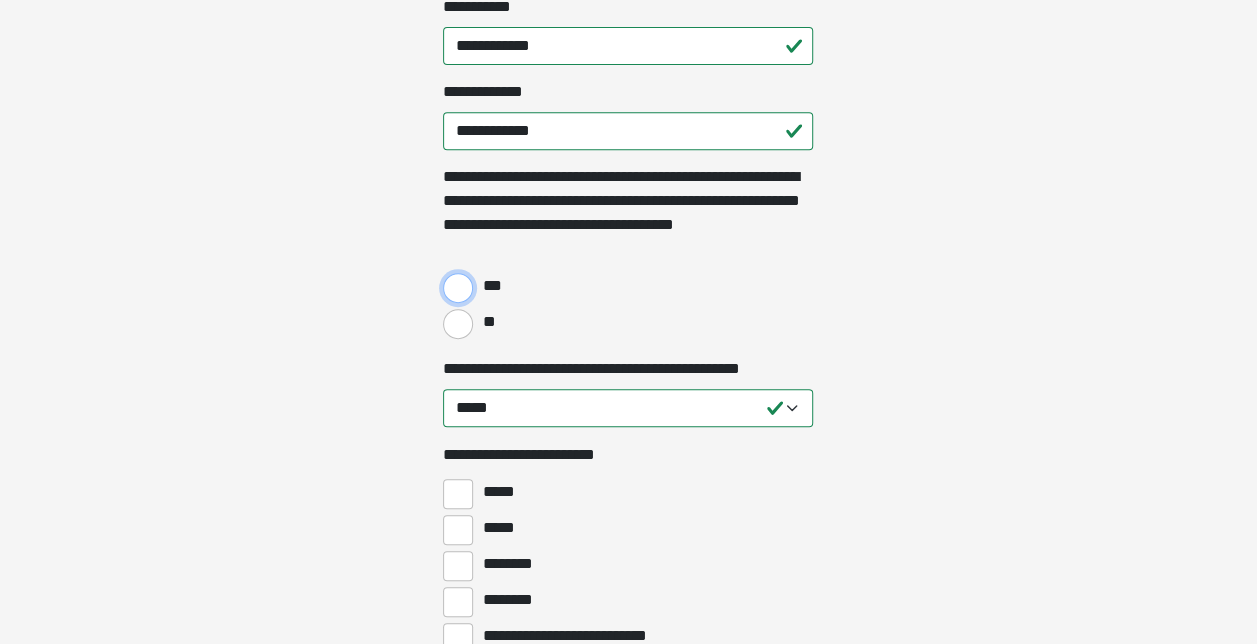 click on "***" at bounding box center [458, 288] 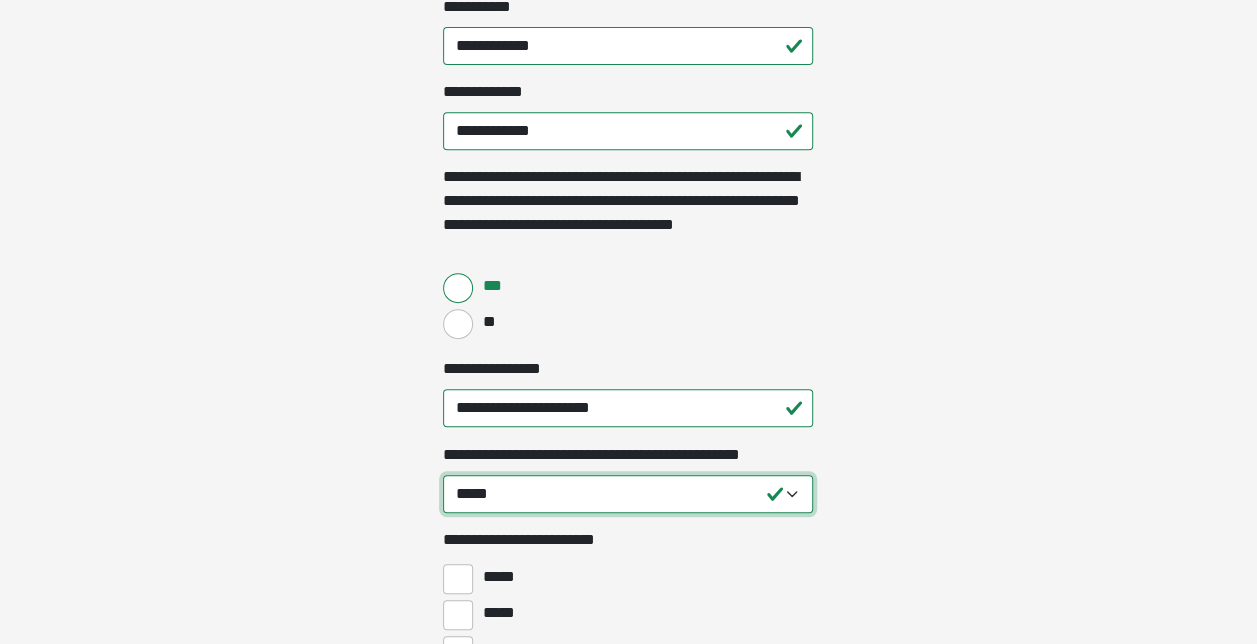 click on "**********" at bounding box center [628, 494] 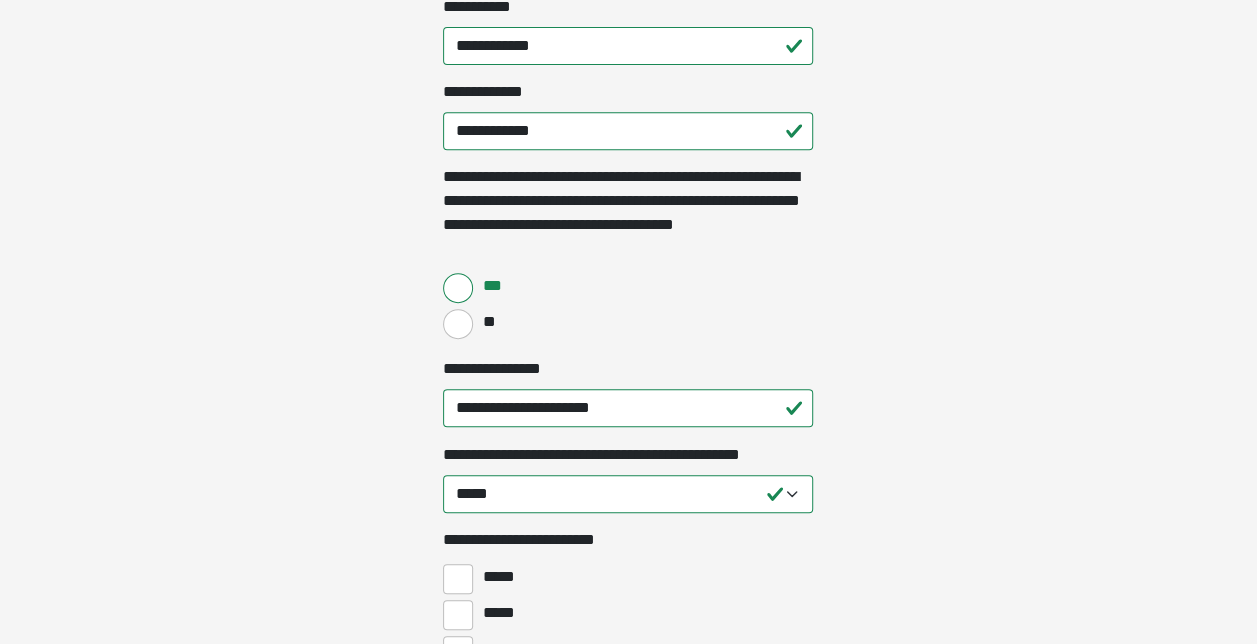 click on "**********" at bounding box center (628, -50) 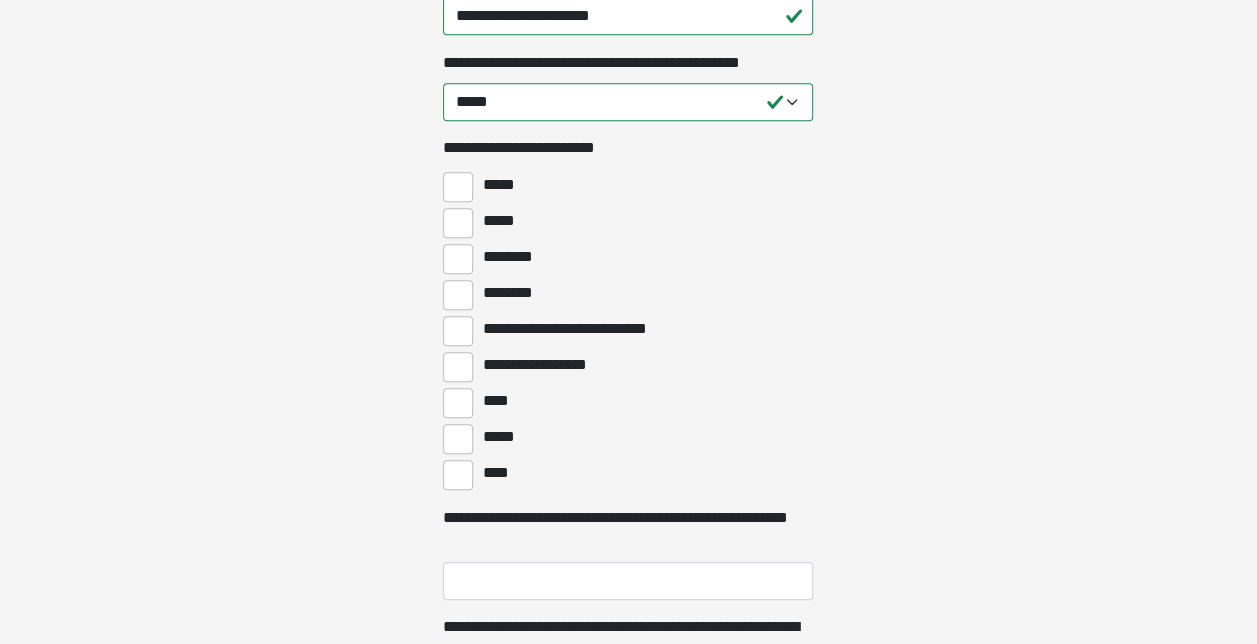 scroll, scrollTop: 780, scrollLeft: 0, axis: vertical 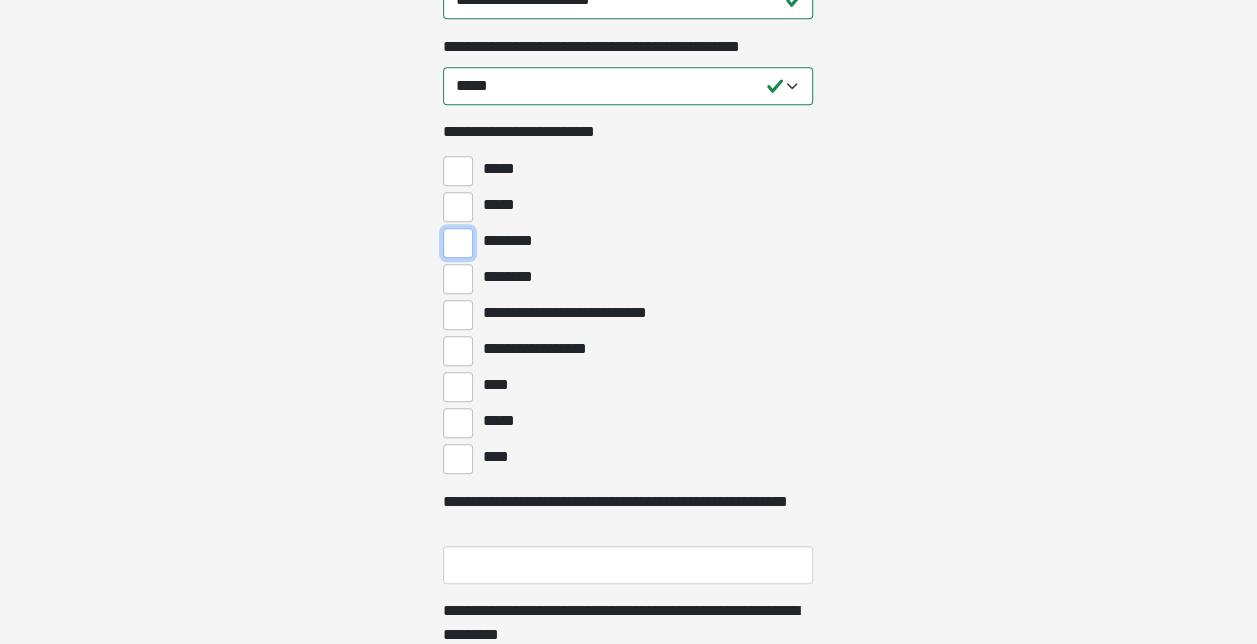 click on "********" at bounding box center (458, 243) 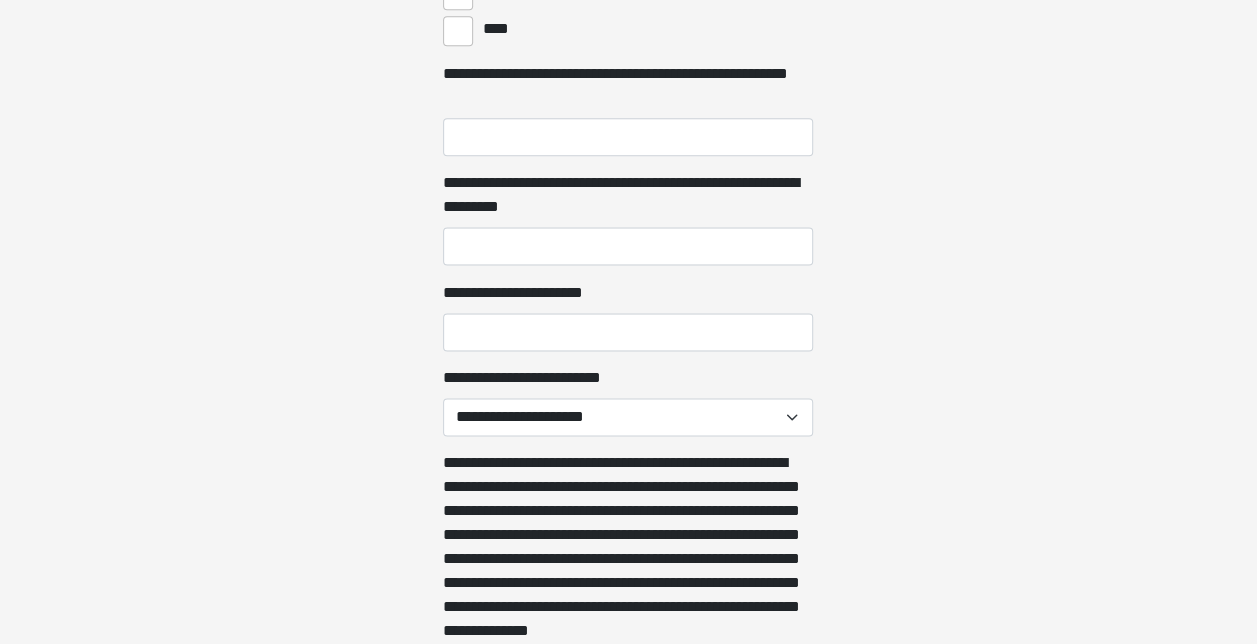scroll, scrollTop: 1240, scrollLeft: 0, axis: vertical 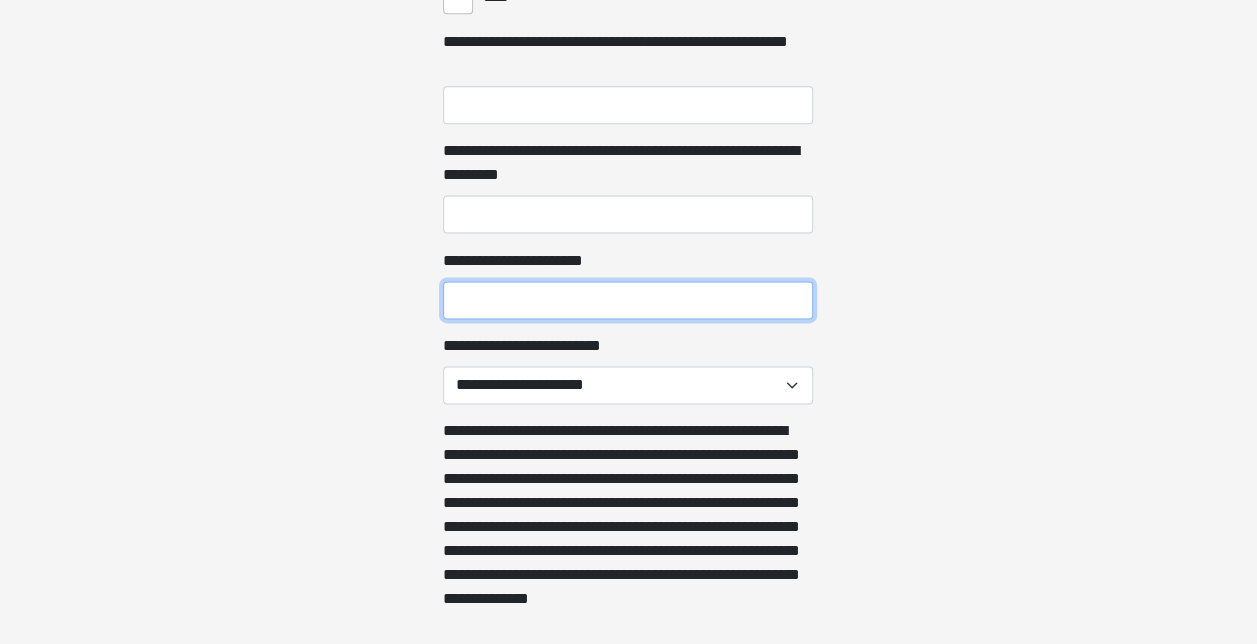 click on "**********" at bounding box center (628, 300) 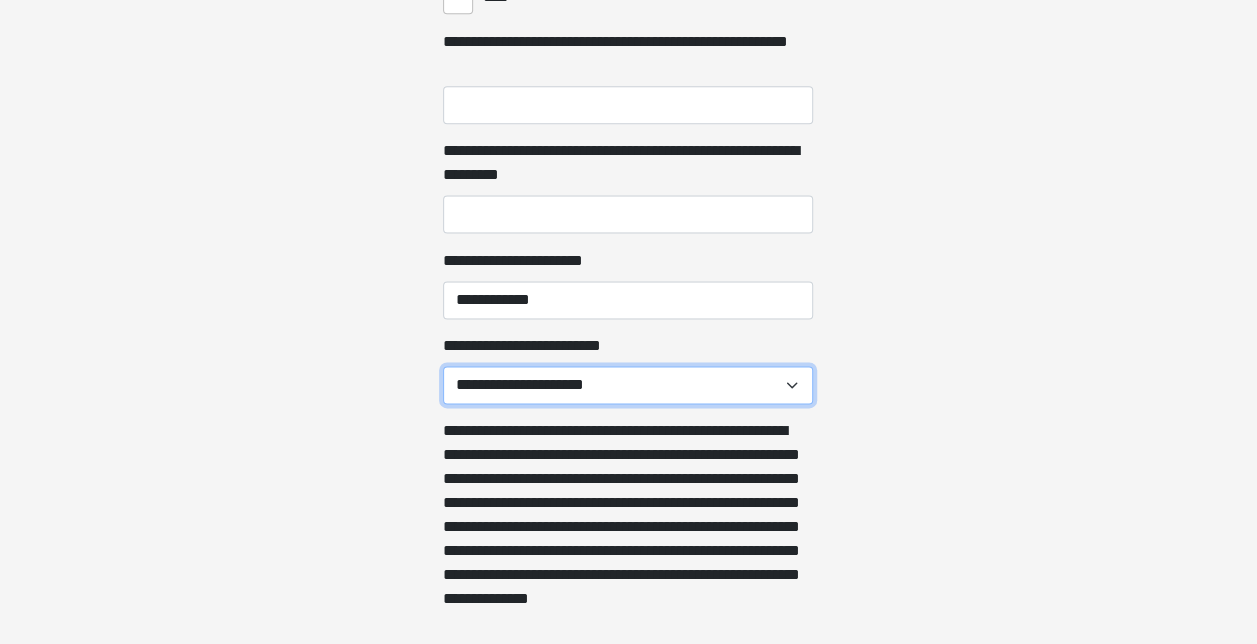 click on "**********" at bounding box center (628, 385) 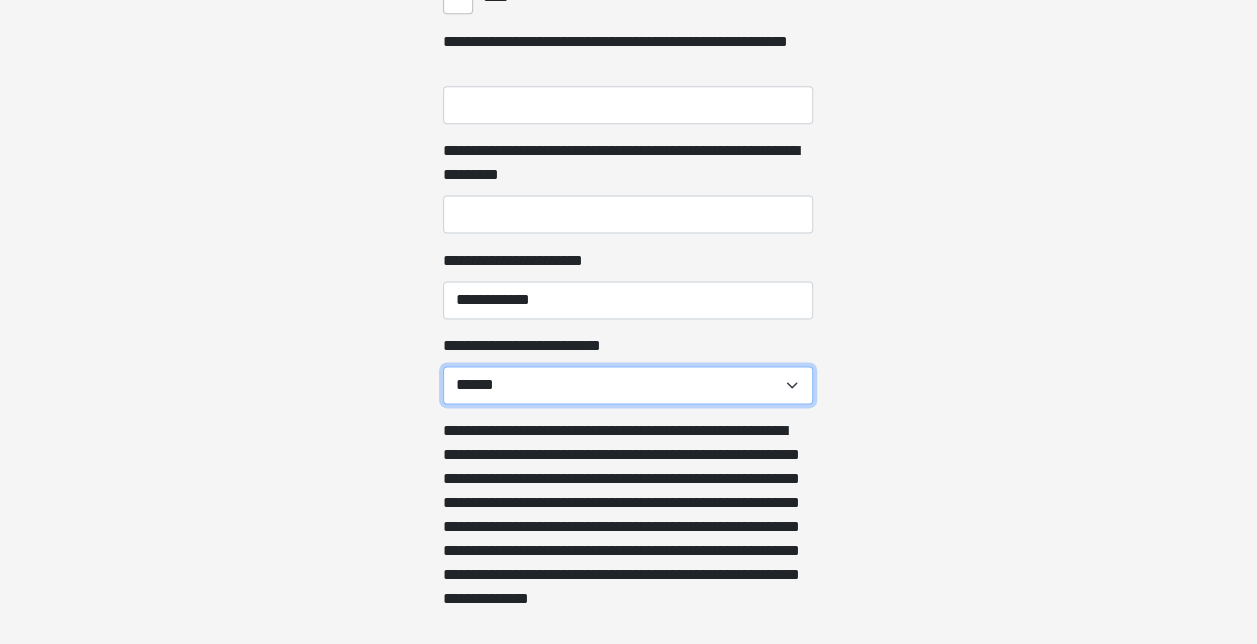 click on "**********" at bounding box center (628, 385) 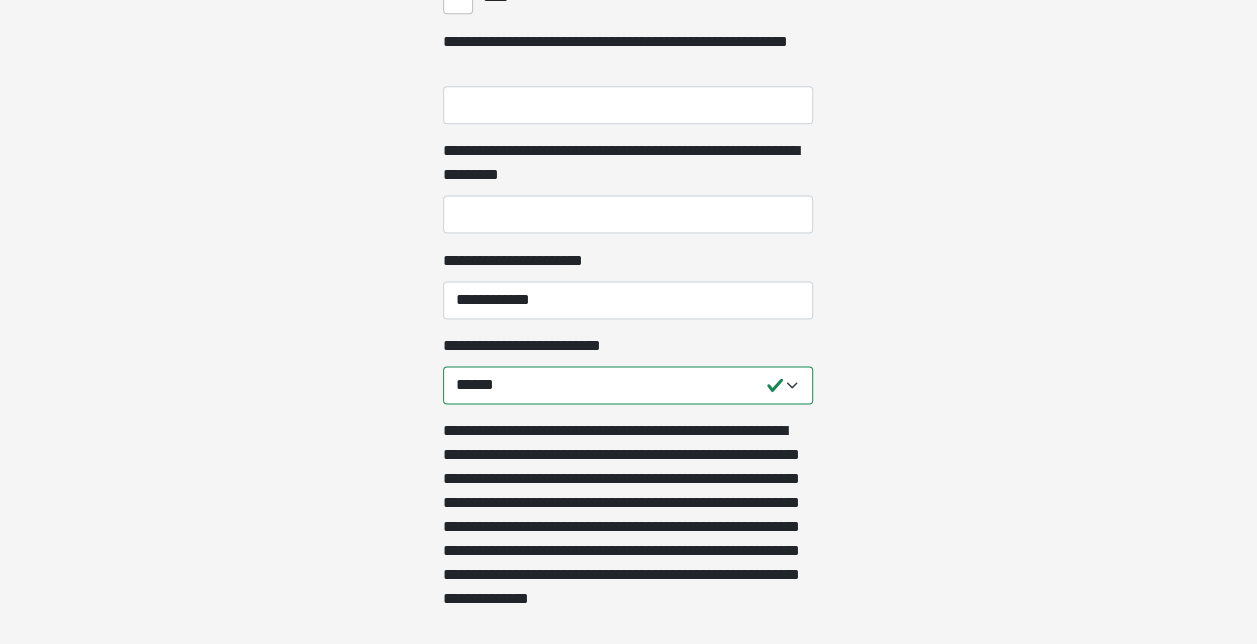 drag, startPoint x: 1252, startPoint y: 439, endPoint x: 1251, endPoint y: 485, distance: 46.010868 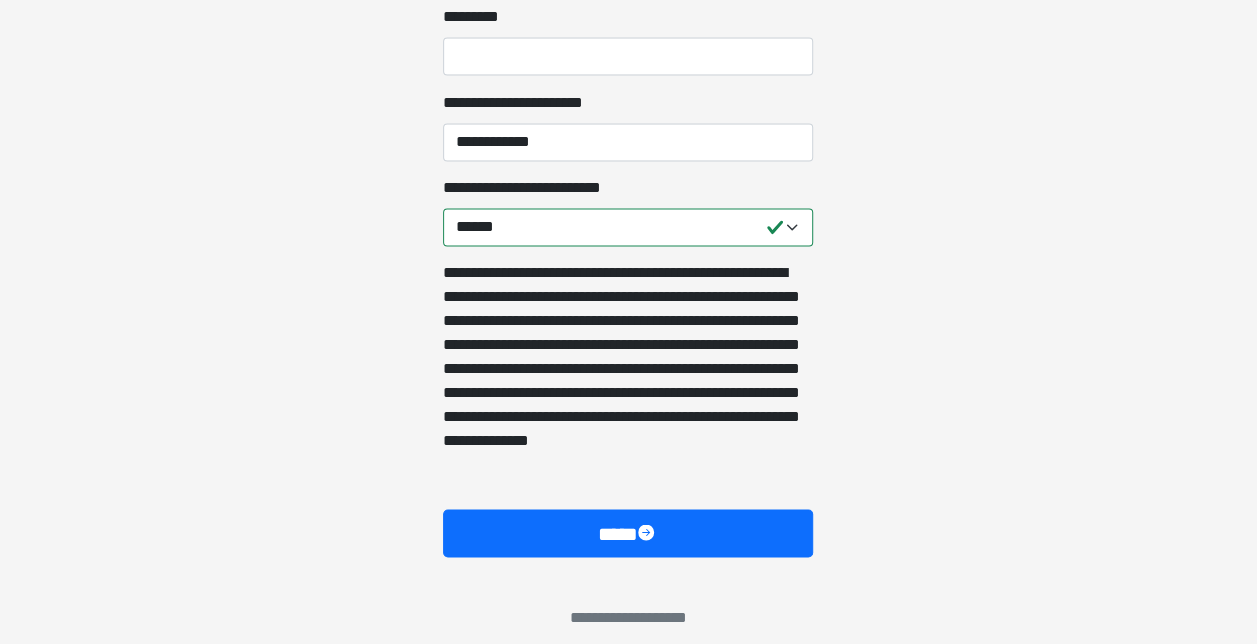scroll, scrollTop: 1430, scrollLeft: 0, axis: vertical 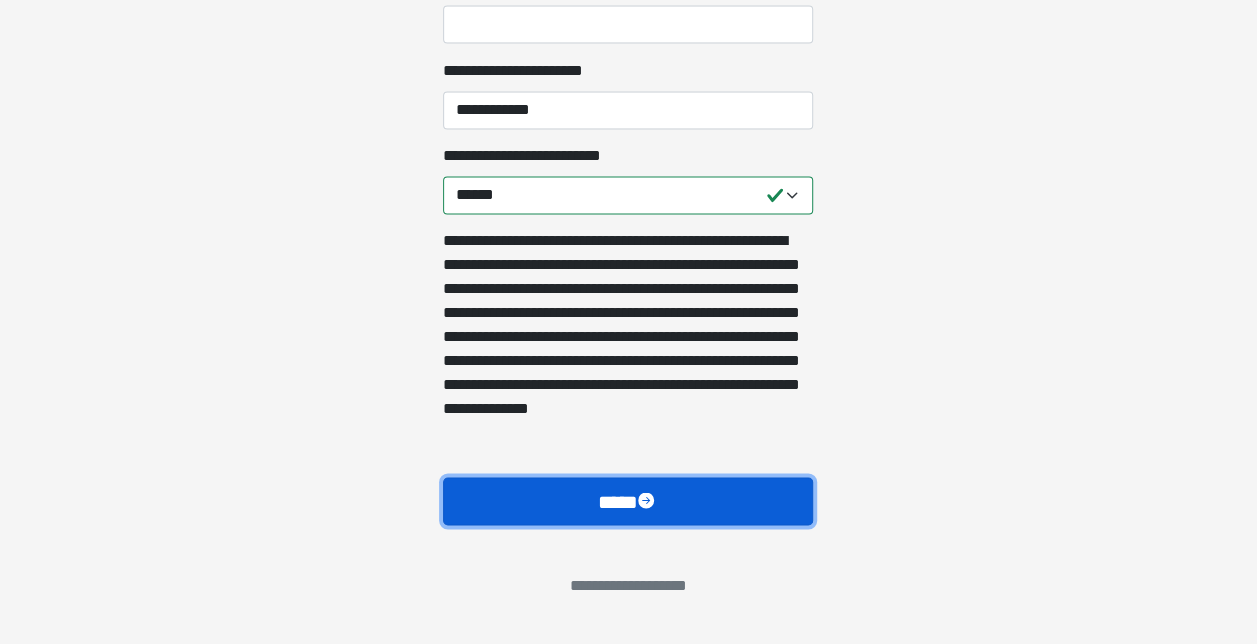 click on "****" at bounding box center [628, 500] 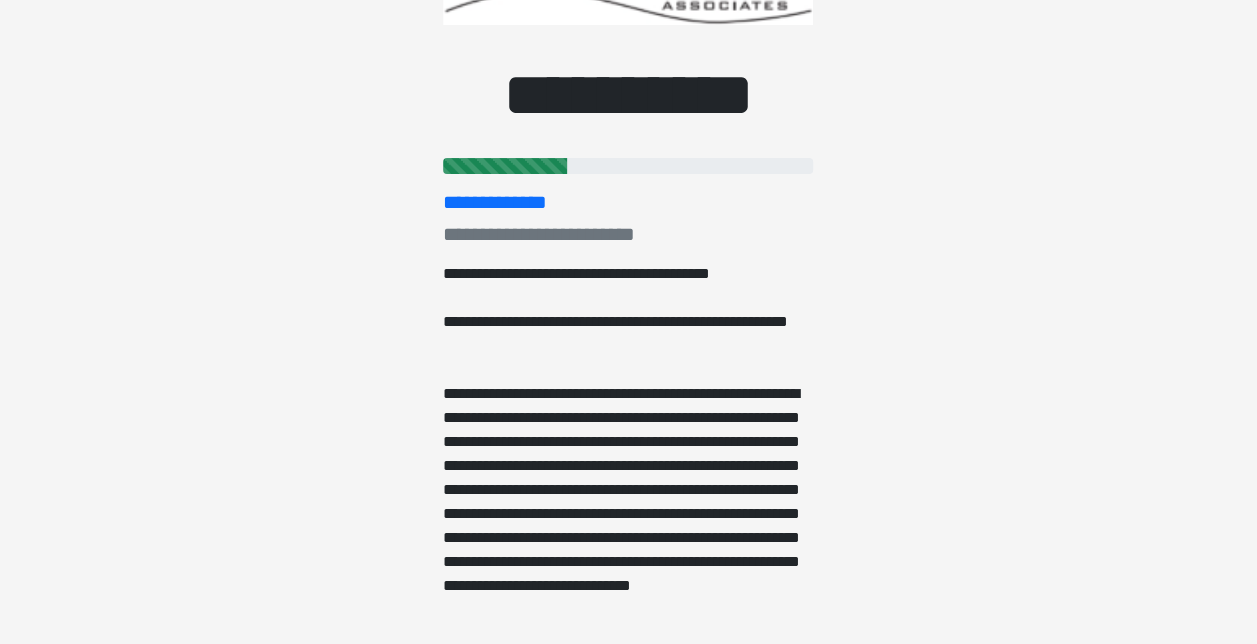 scroll, scrollTop: 0, scrollLeft: 0, axis: both 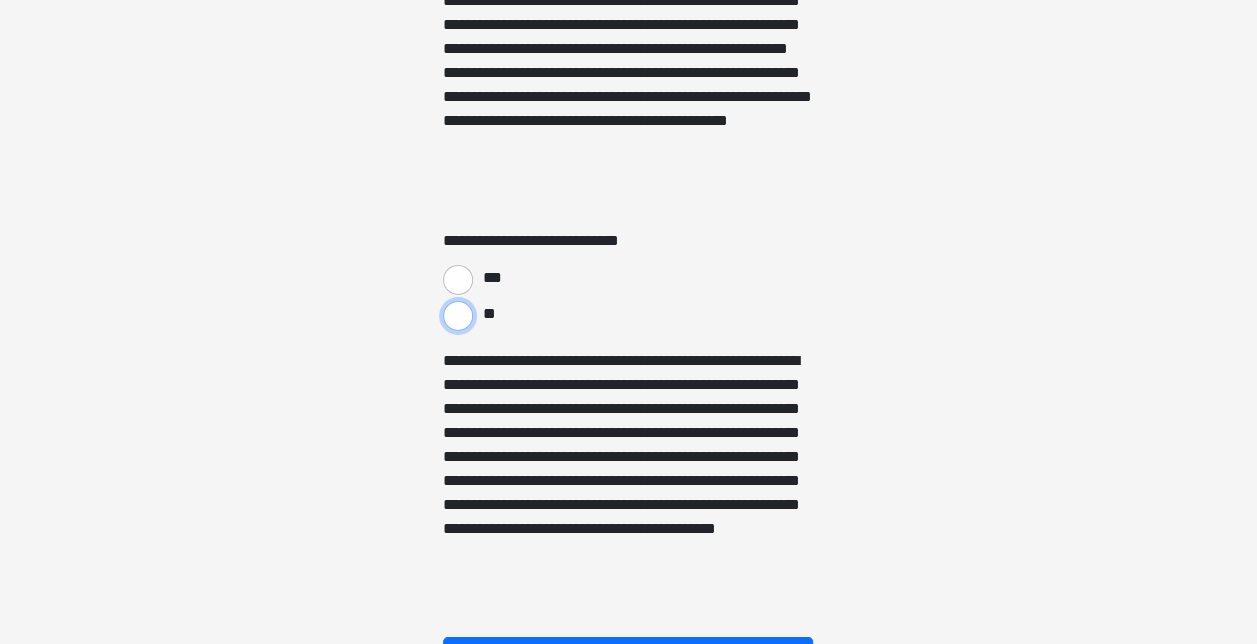 click on "**" at bounding box center [458, 316] 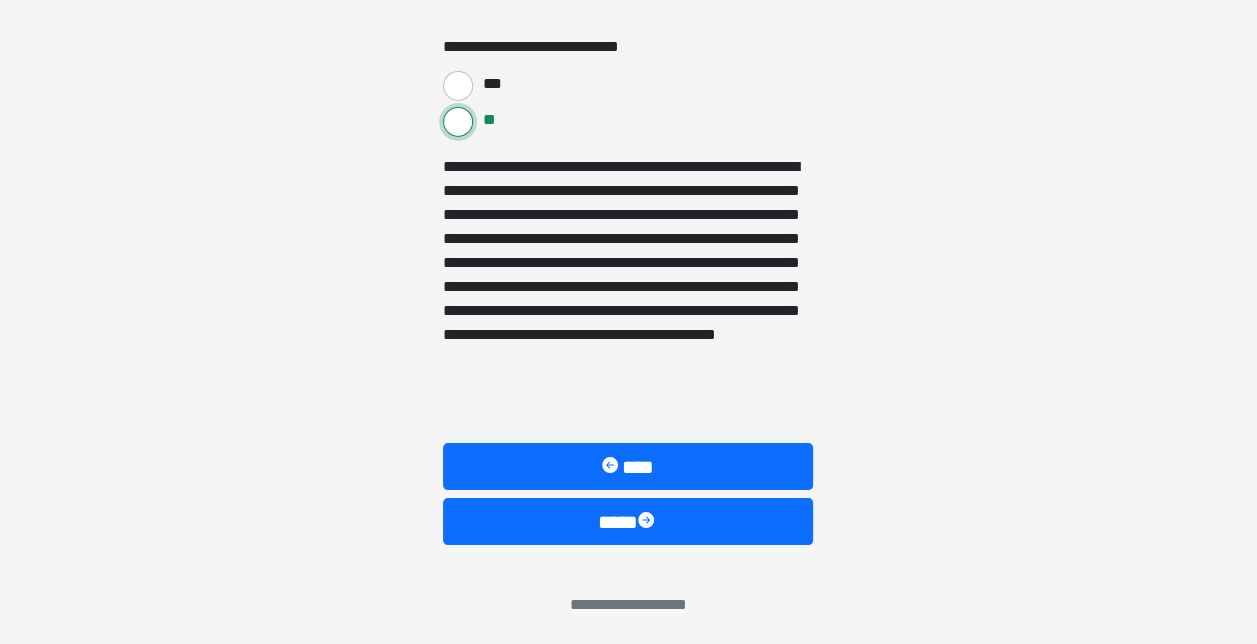 scroll, scrollTop: 3488, scrollLeft: 0, axis: vertical 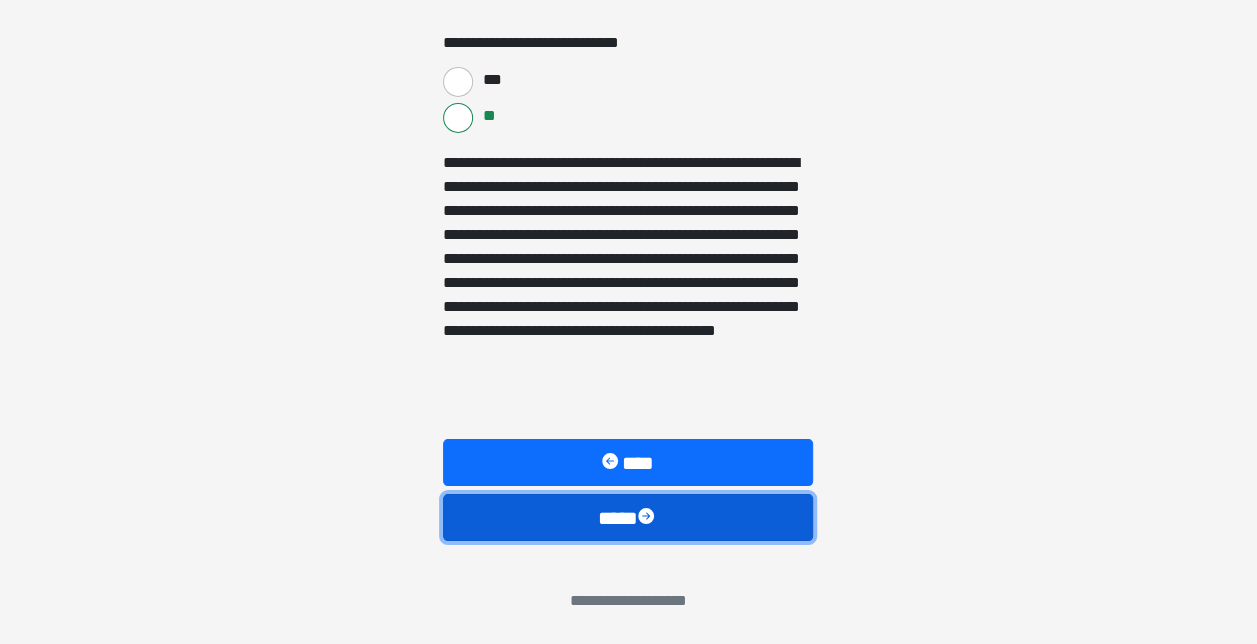 drag, startPoint x: 633, startPoint y: 513, endPoint x: 1000, endPoint y: 524, distance: 367.16483 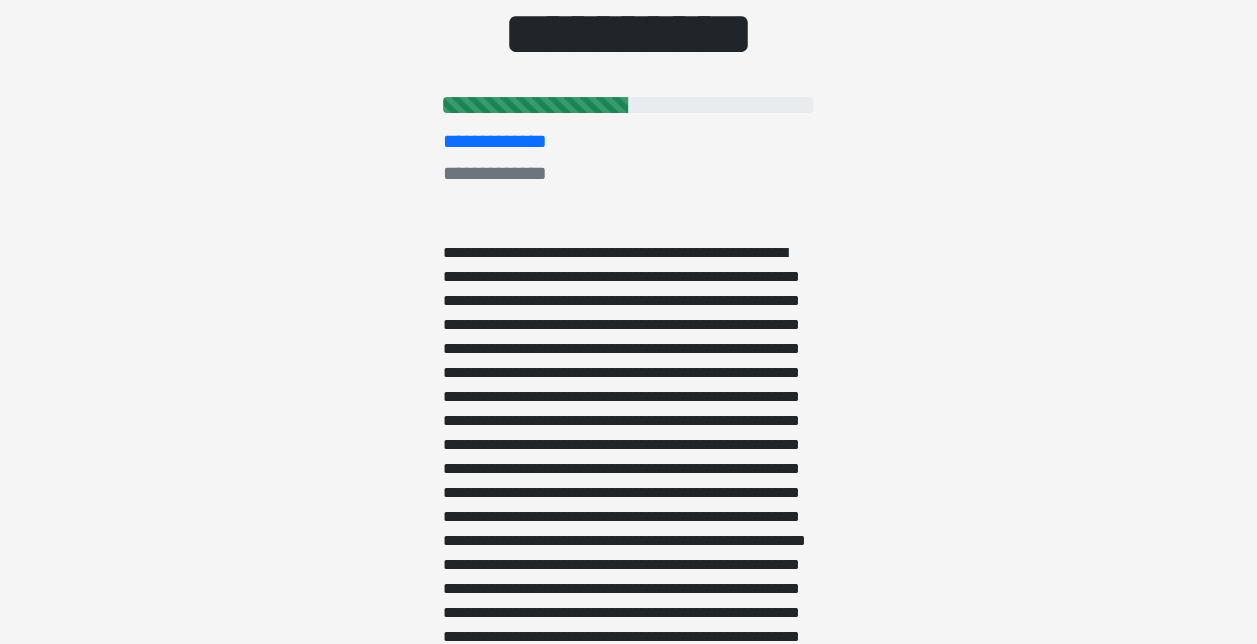 scroll, scrollTop: 0, scrollLeft: 0, axis: both 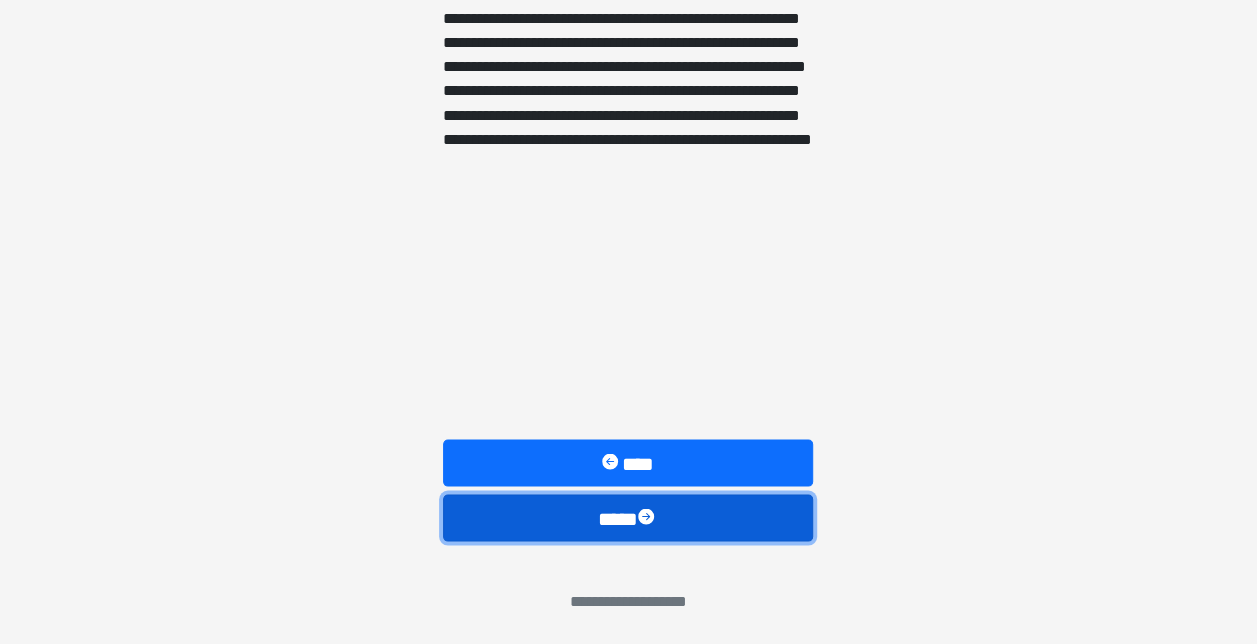 drag, startPoint x: 620, startPoint y: 512, endPoint x: 834, endPoint y: 499, distance: 214.3945 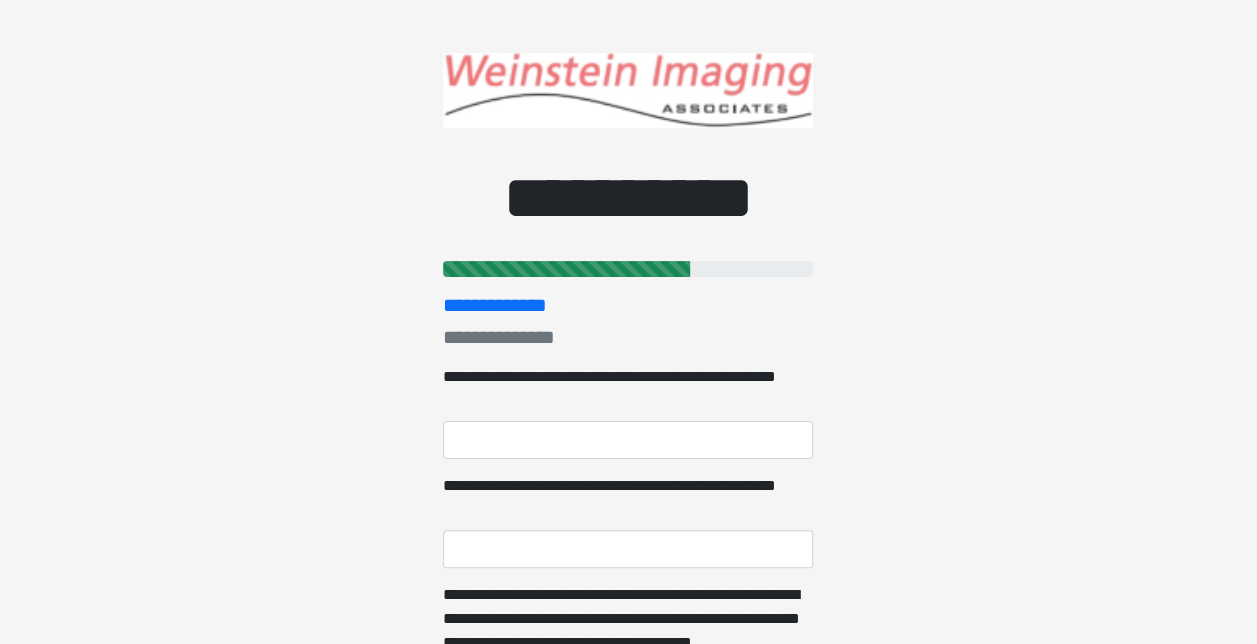 scroll, scrollTop: 0, scrollLeft: 0, axis: both 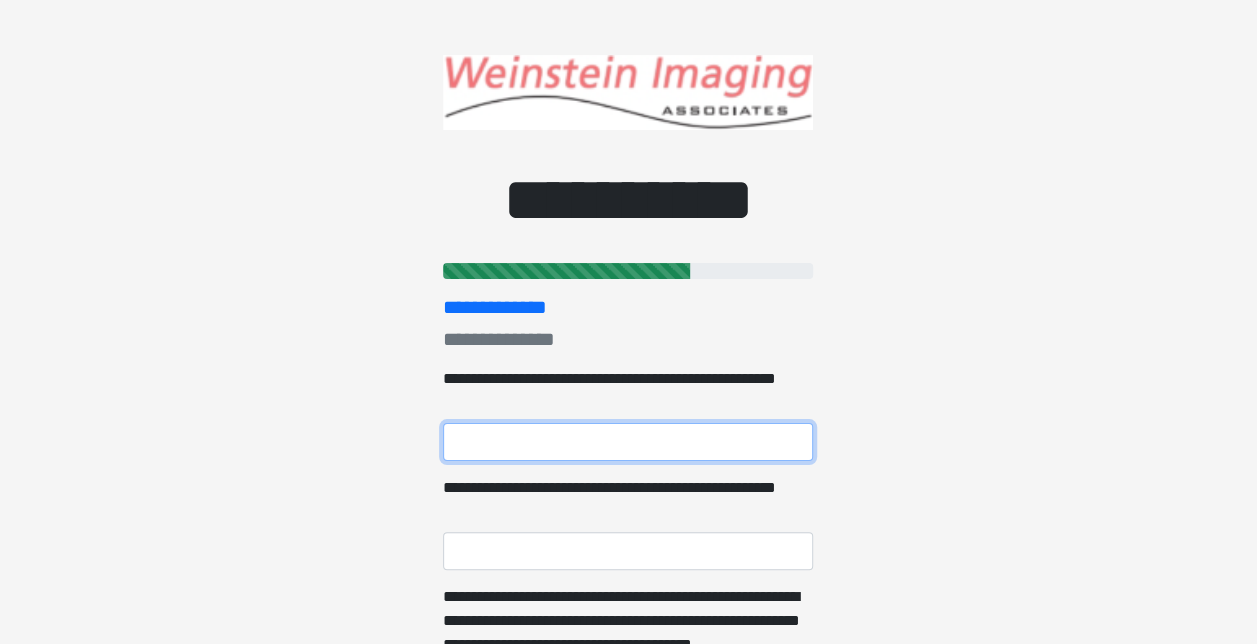 click on "**********" at bounding box center [628, 442] 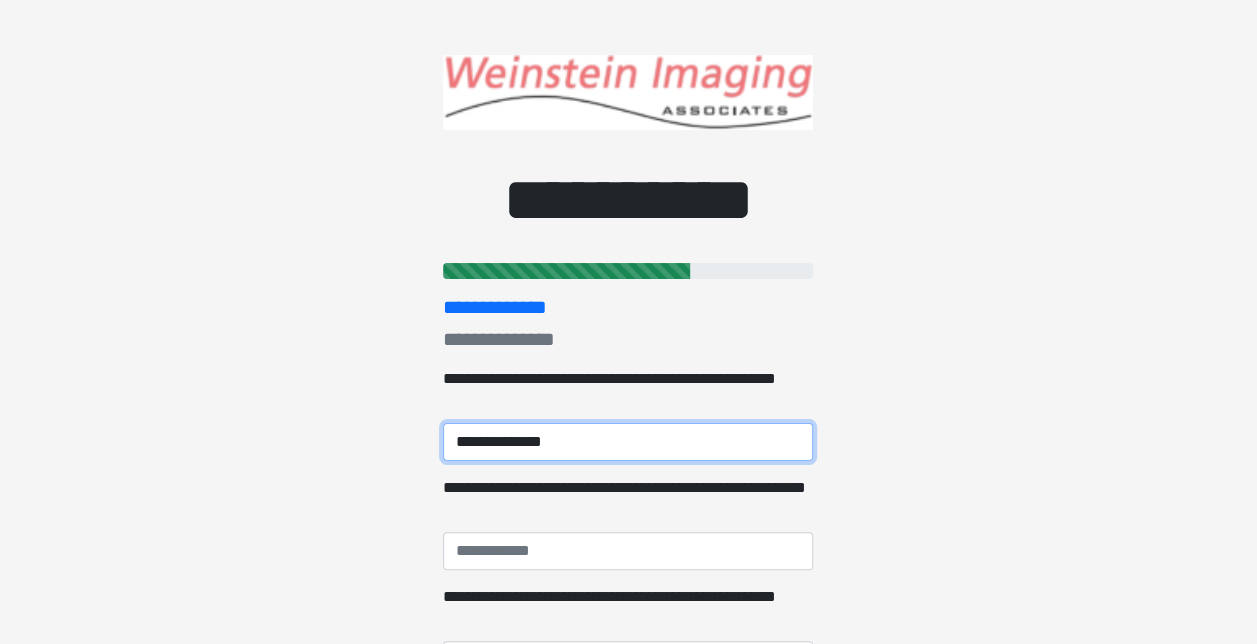 type on "**********" 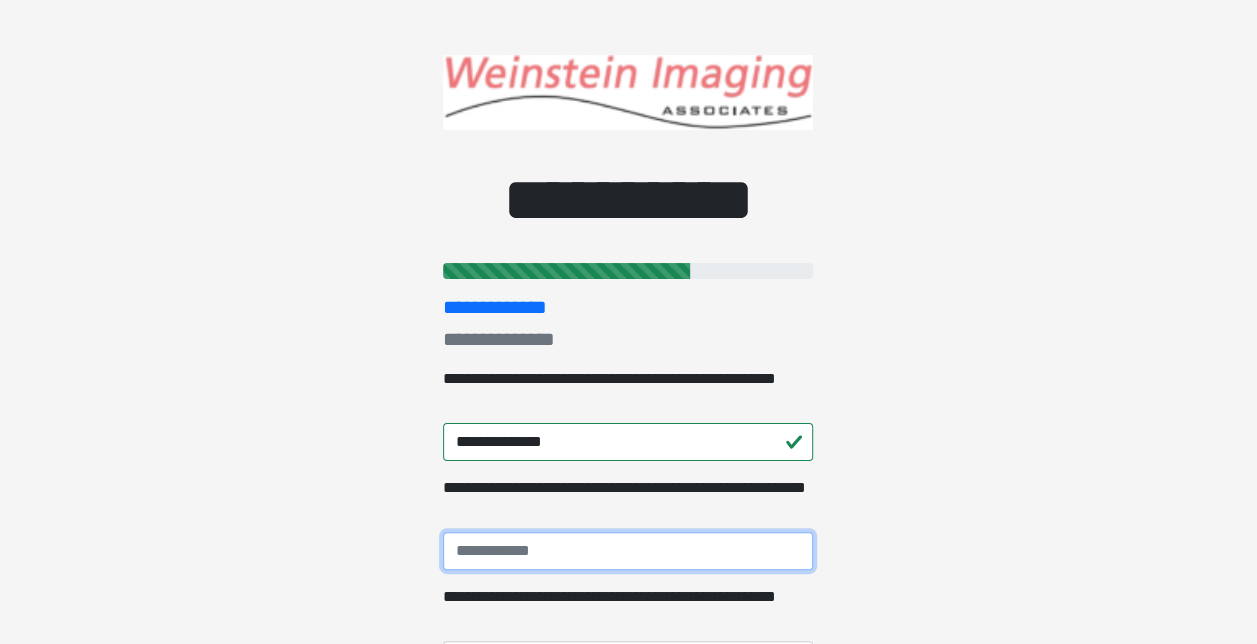 click on "**********" at bounding box center [628, 551] 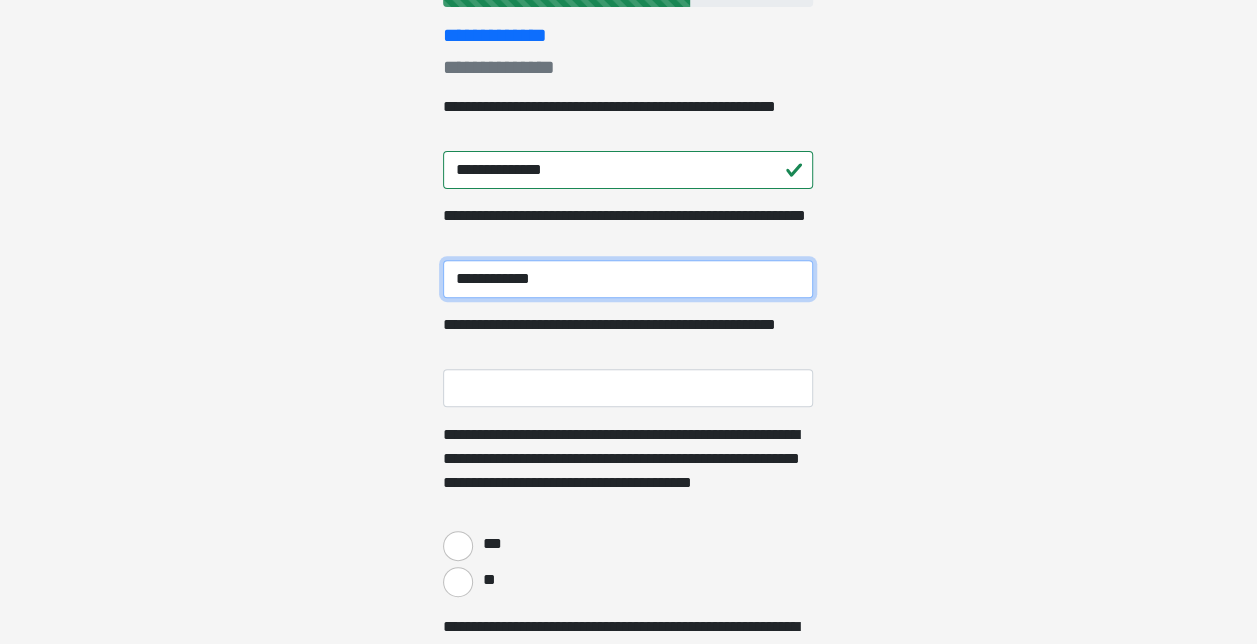 scroll, scrollTop: 396, scrollLeft: 0, axis: vertical 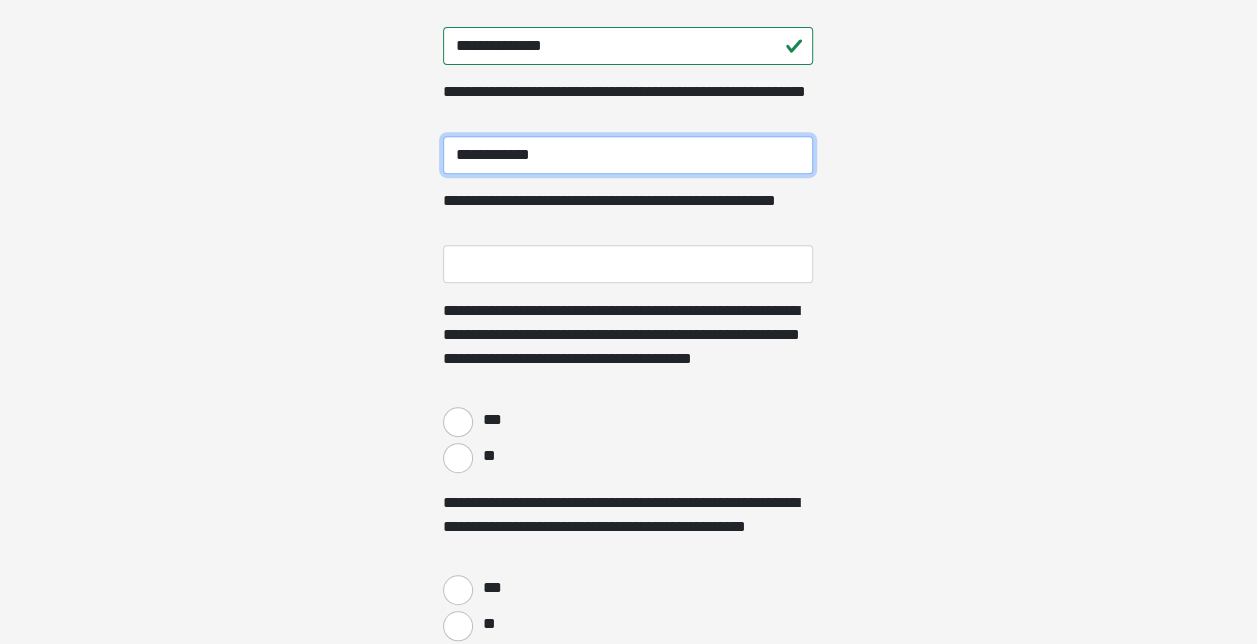 type on "**********" 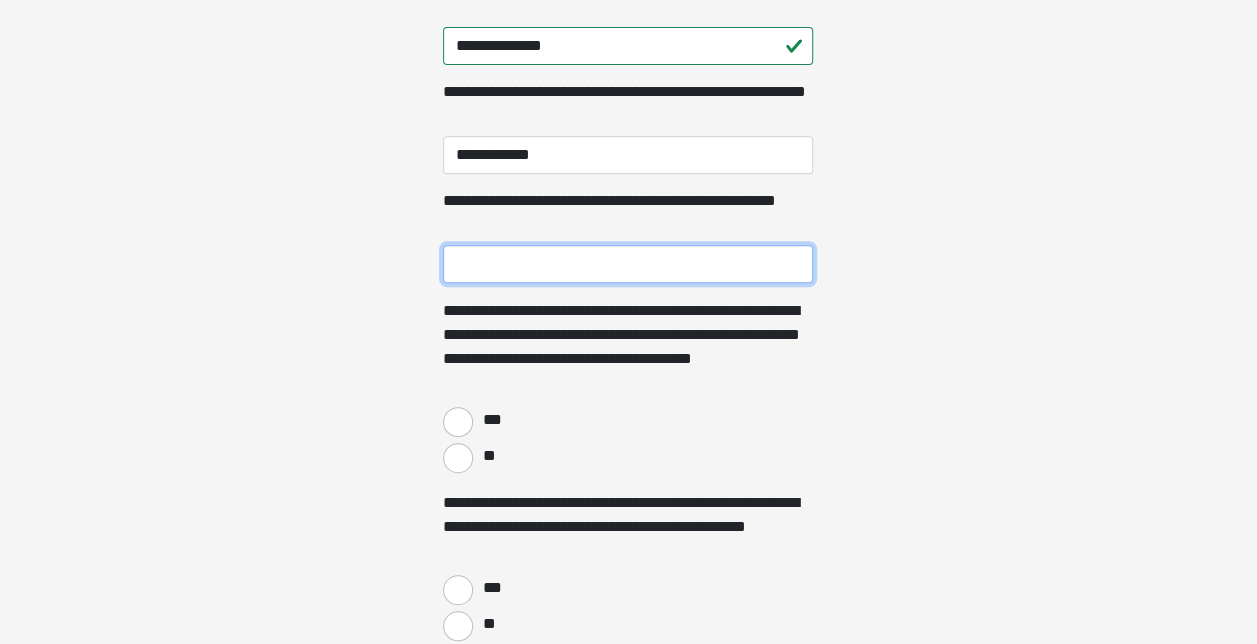 click on "**********" at bounding box center [628, 264] 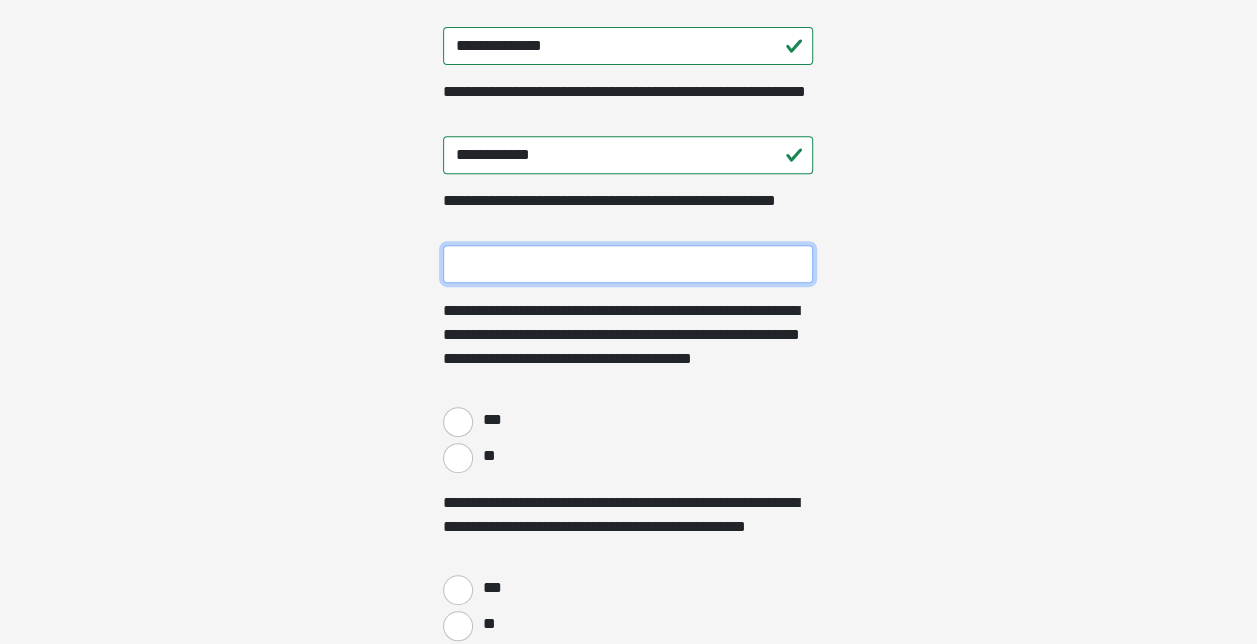 type on "*" 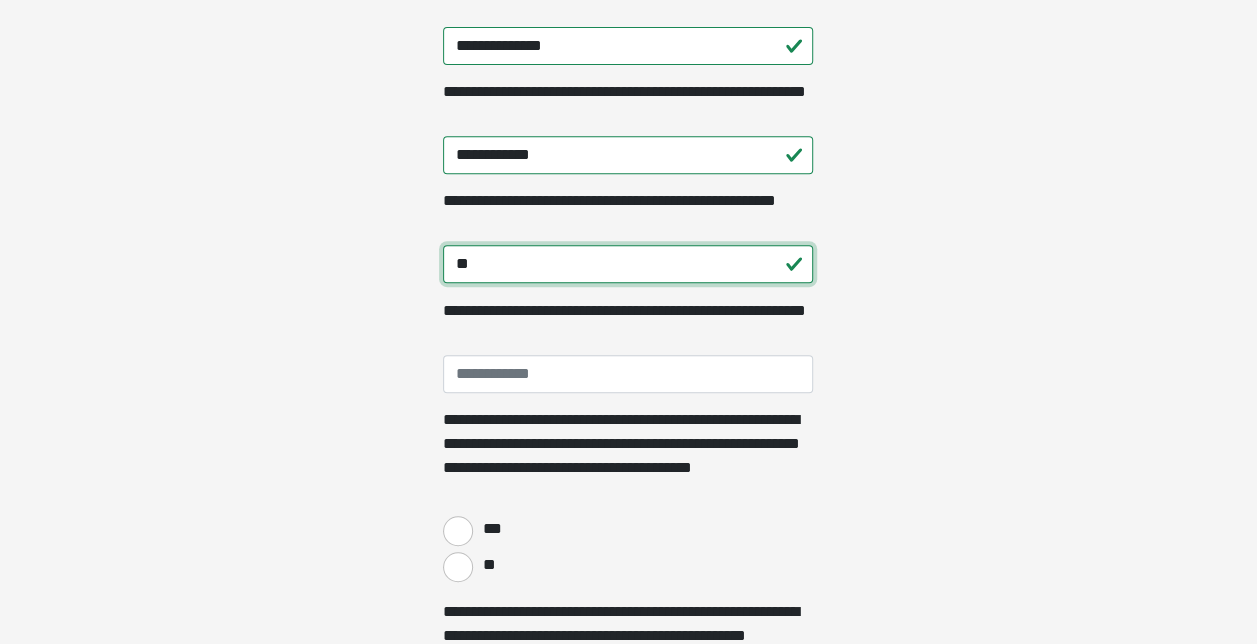 type on "*" 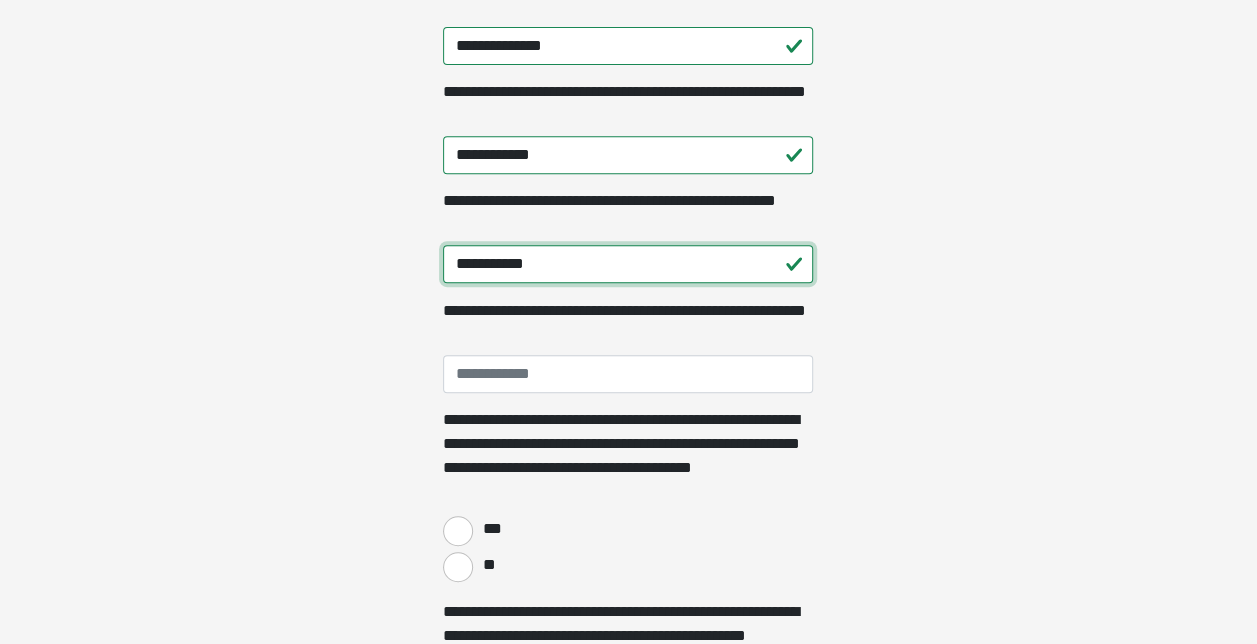 type on "**********" 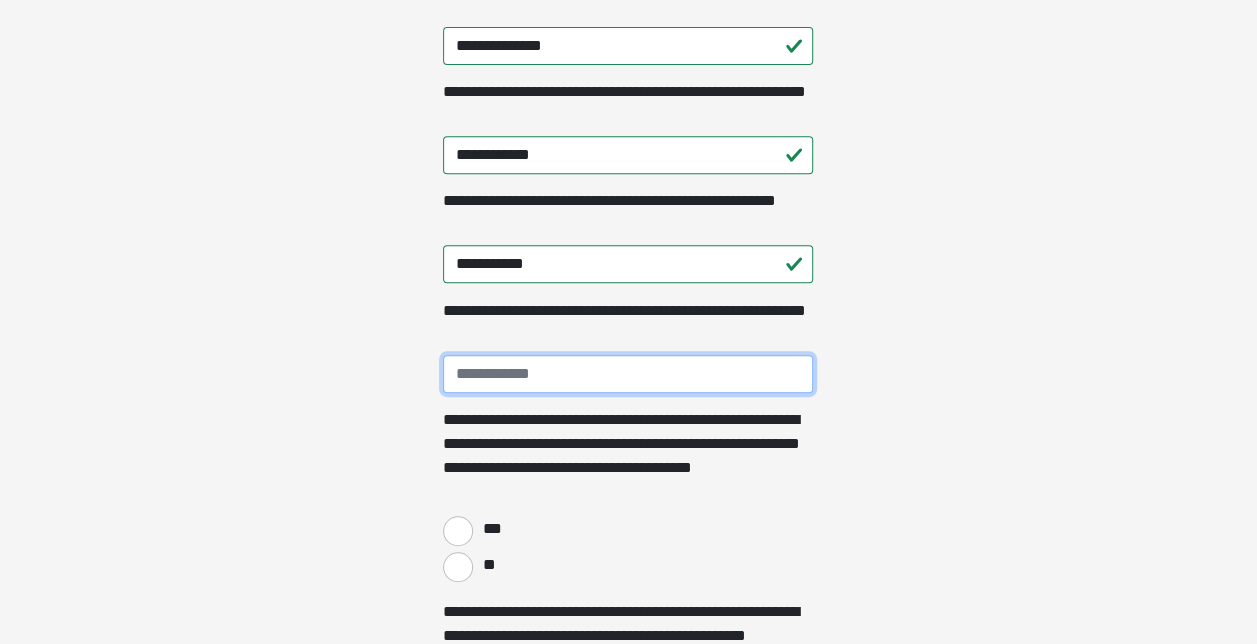 click on "**********" at bounding box center (628, 374) 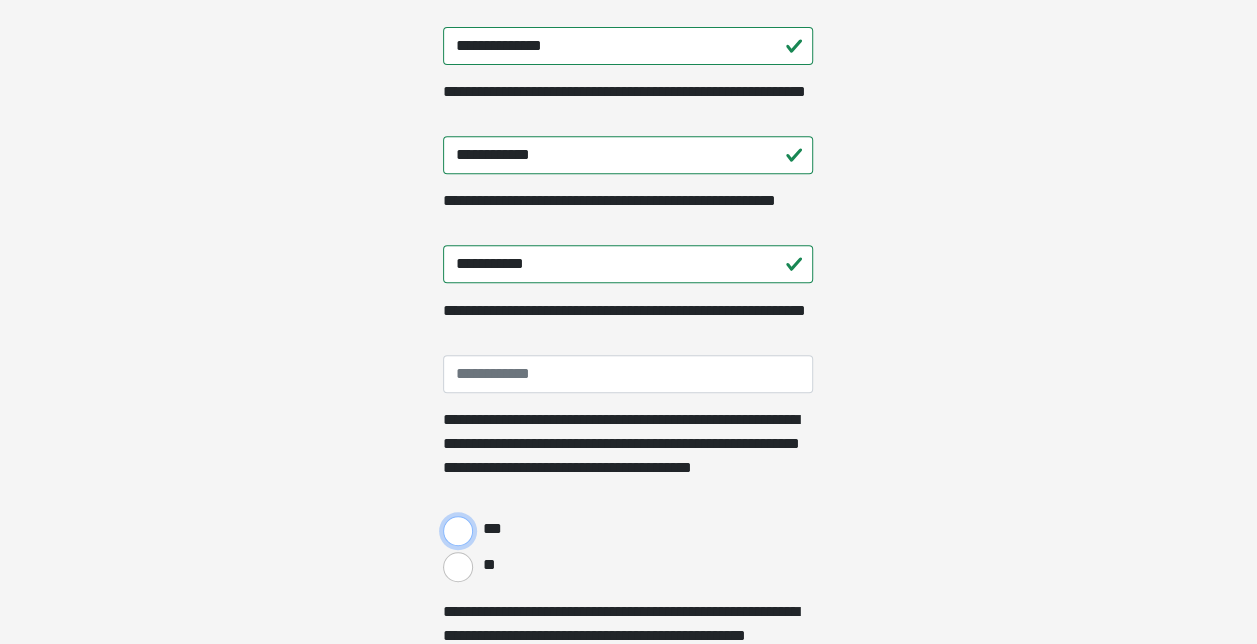 click on "***" at bounding box center (458, 531) 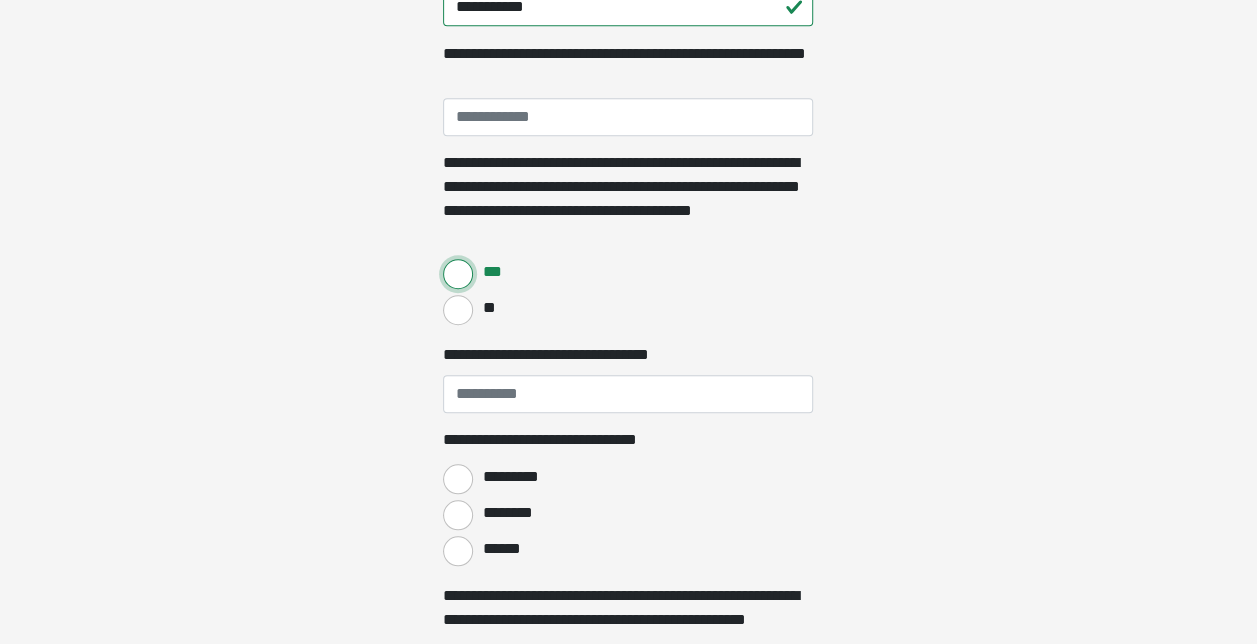 scroll, scrollTop: 758, scrollLeft: 0, axis: vertical 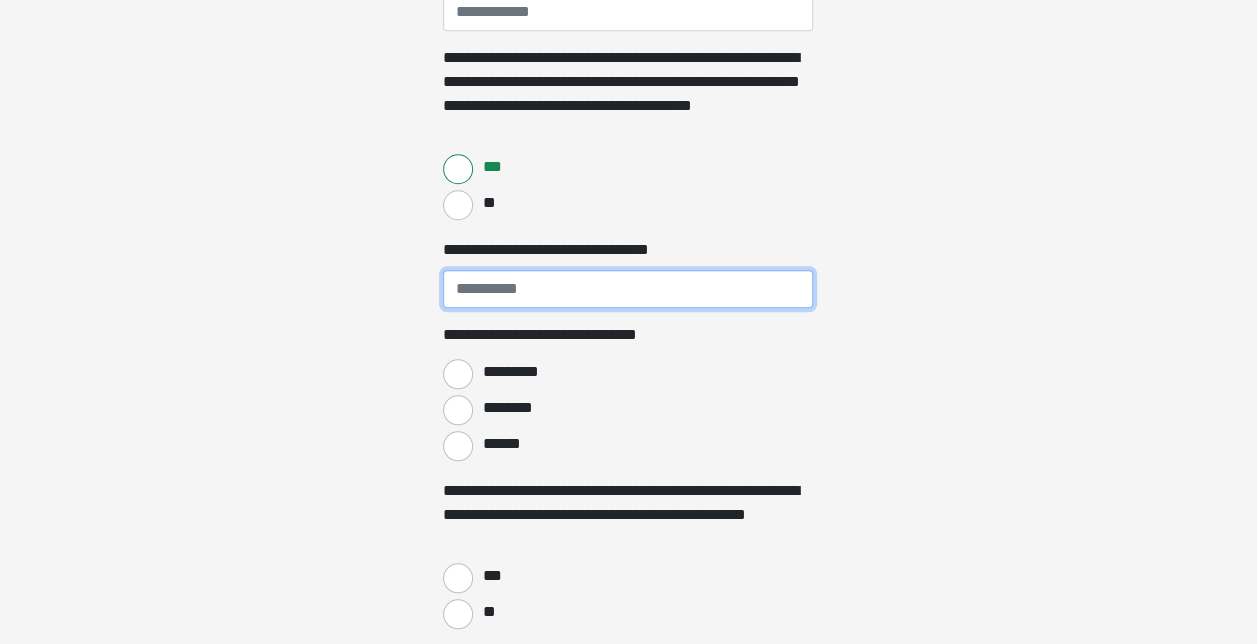 click on "**********" at bounding box center [628, 289] 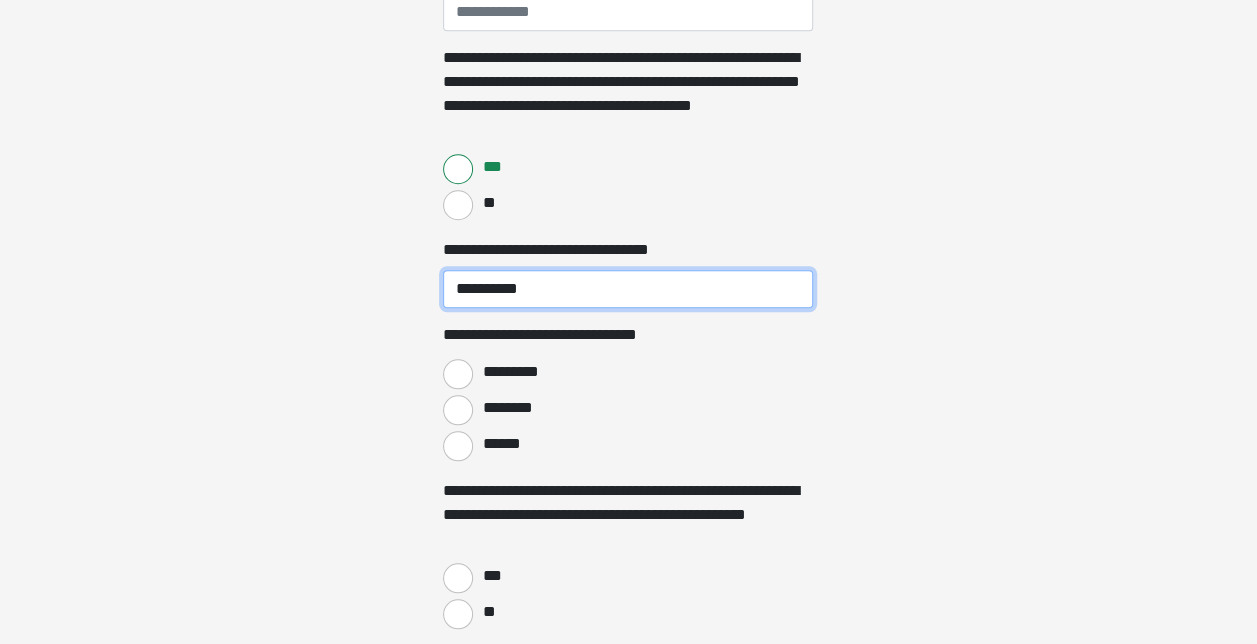 type on "**********" 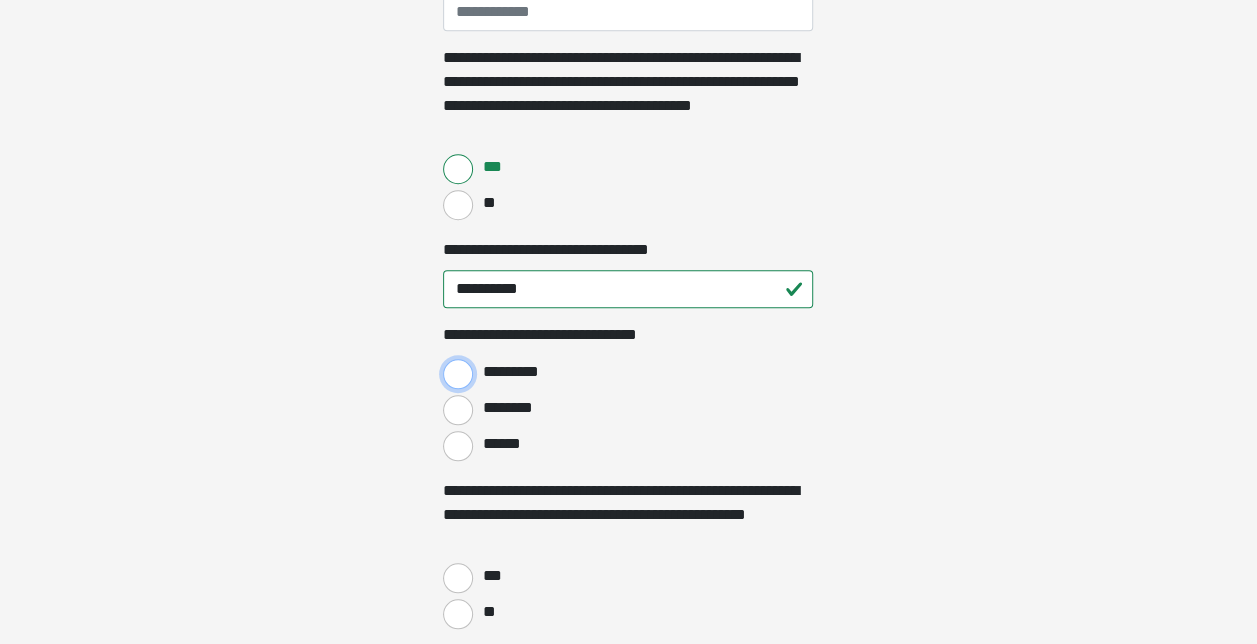 click on "*********" at bounding box center (458, 374) 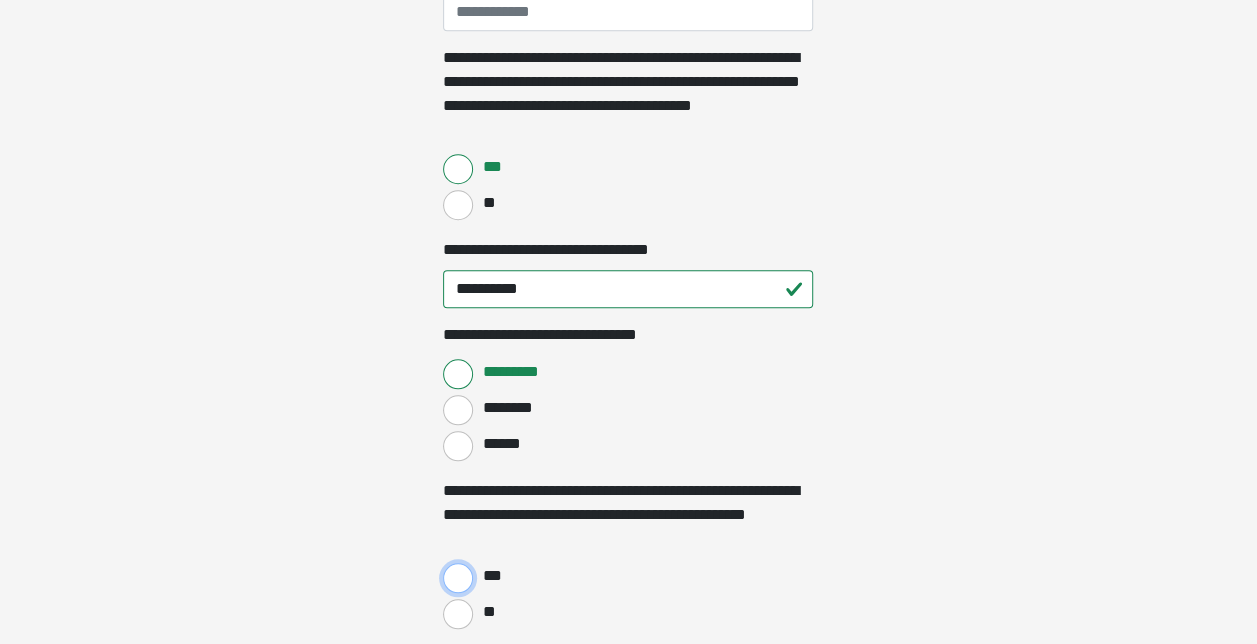 click on "***" at bounding box center (458, 578) 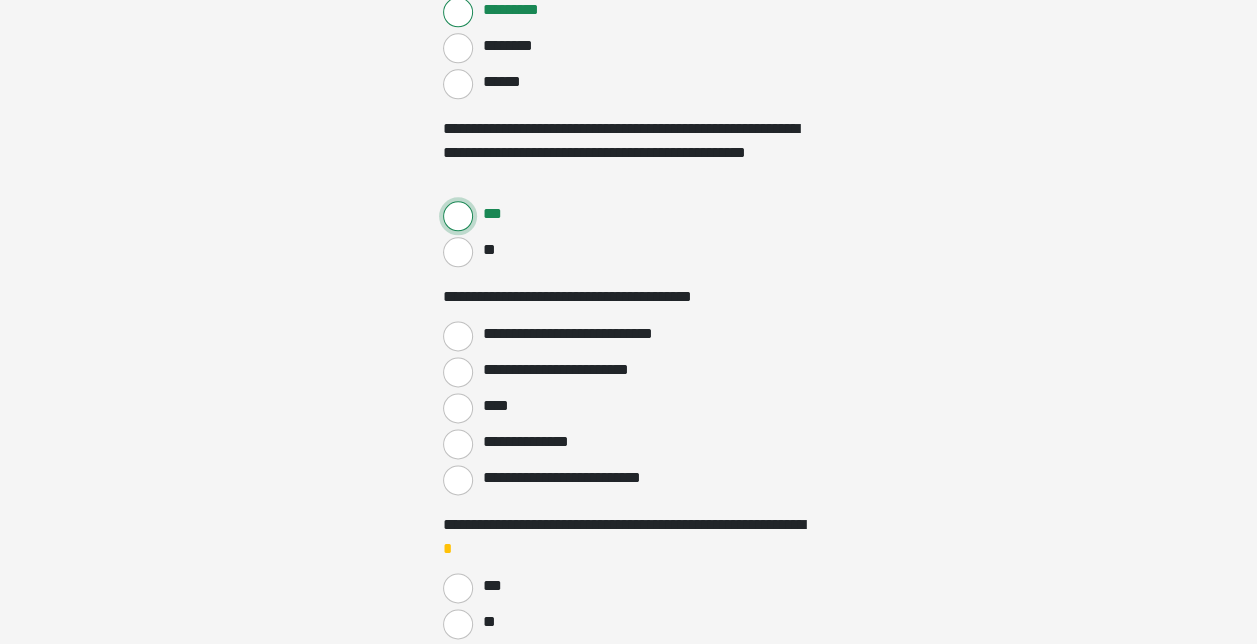 scroll, scrollTop: 1134, scrollLeft: 0, axis: vertical 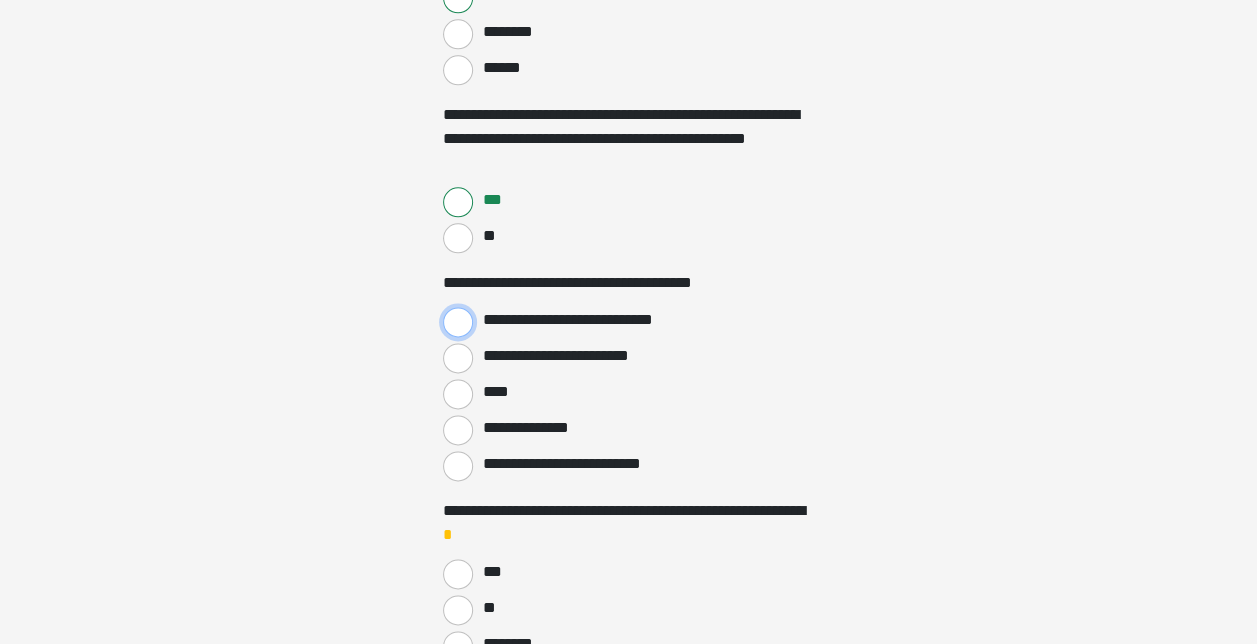 click on "**********" at bounding box center [458, 322] 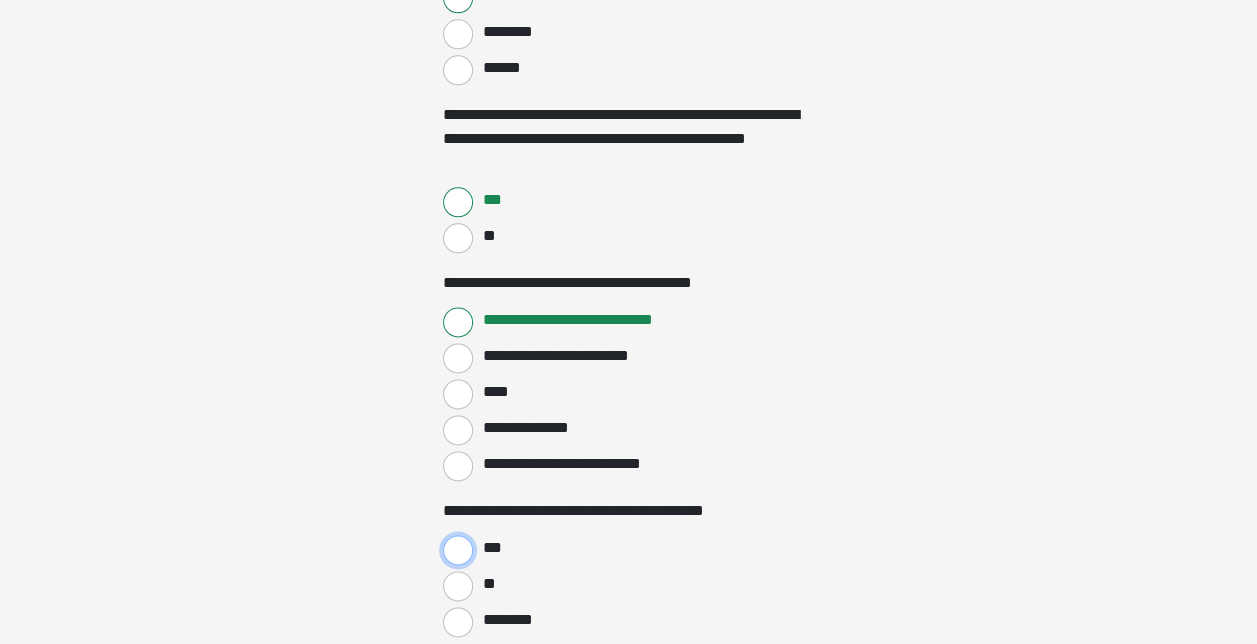drag, startPoint x: 456, startPoint y: 544, endPoint x: 750, endPoint y: 573, distance: 295.42682 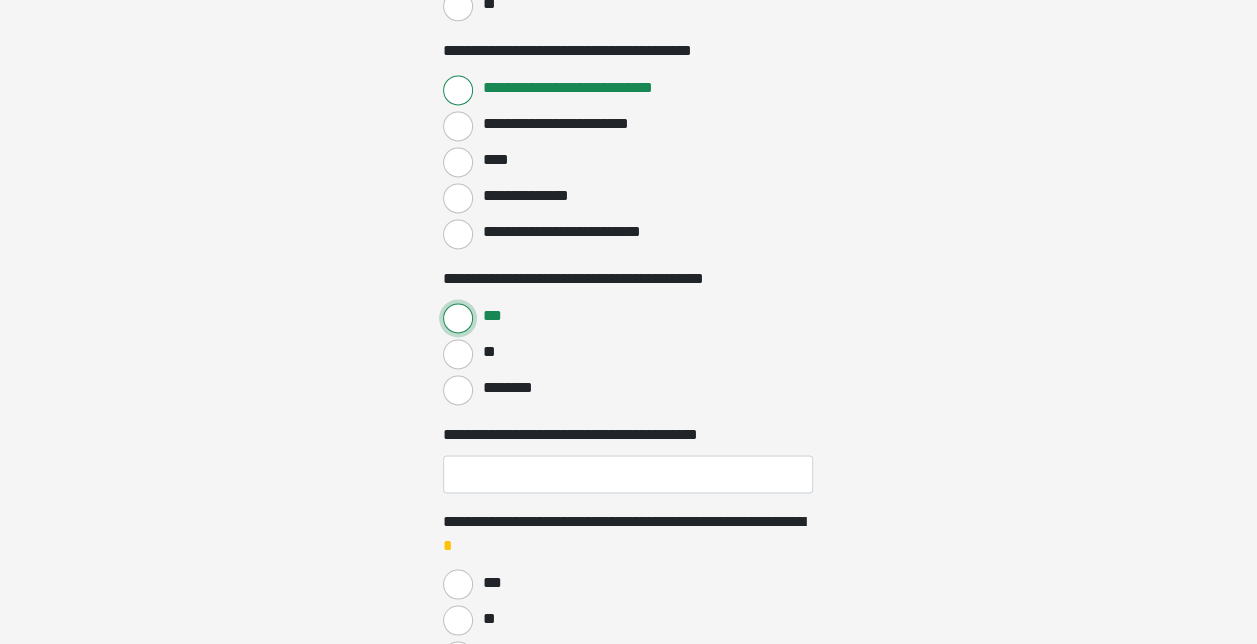 scroll, scrollTop: 1380, scrollLeft: 0, axis: vertical 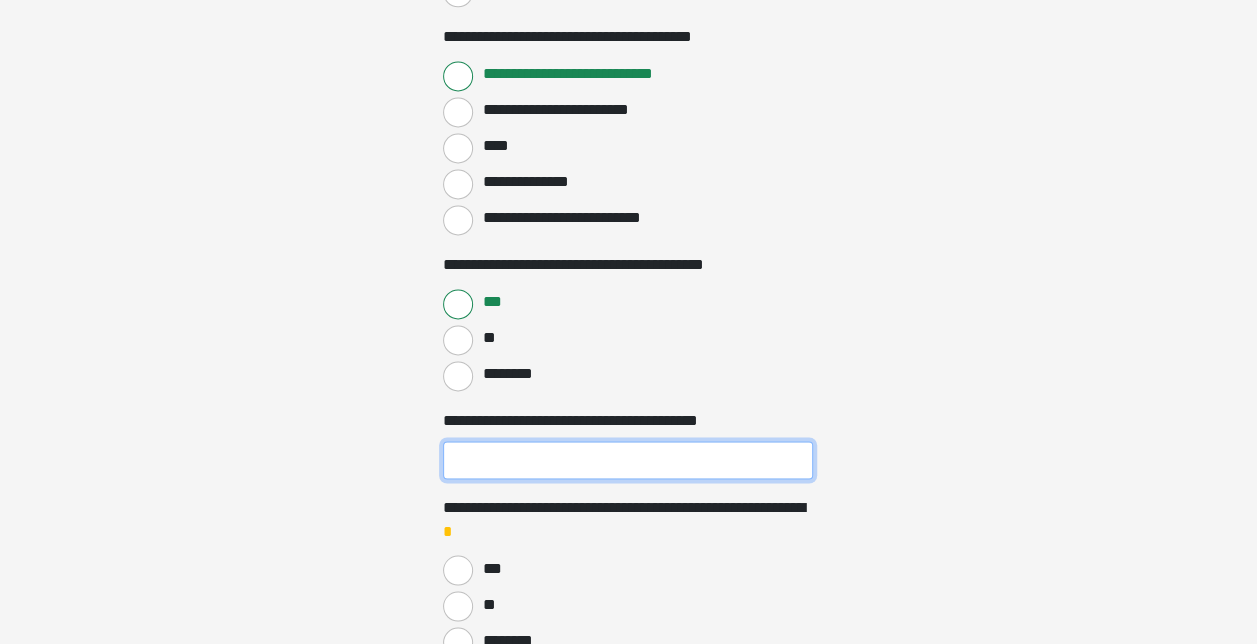 click on "**********" at bounding box center [628, 460] 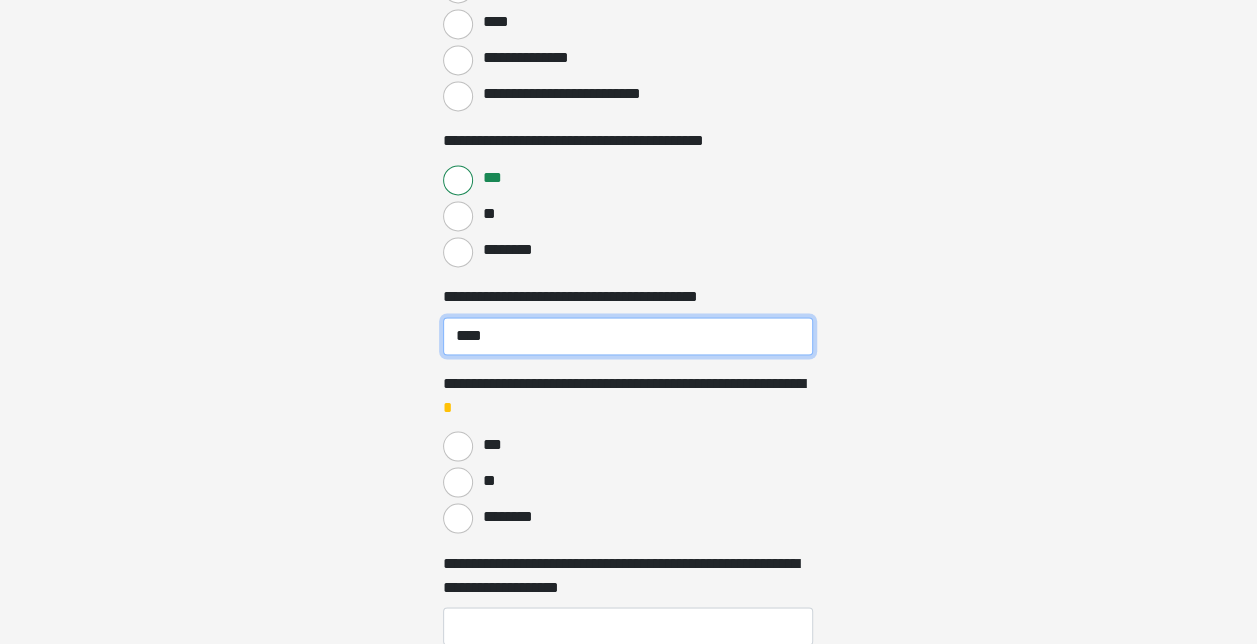 scroll, scrollTop: 1544, scrollLeft: 0, axis: vertical 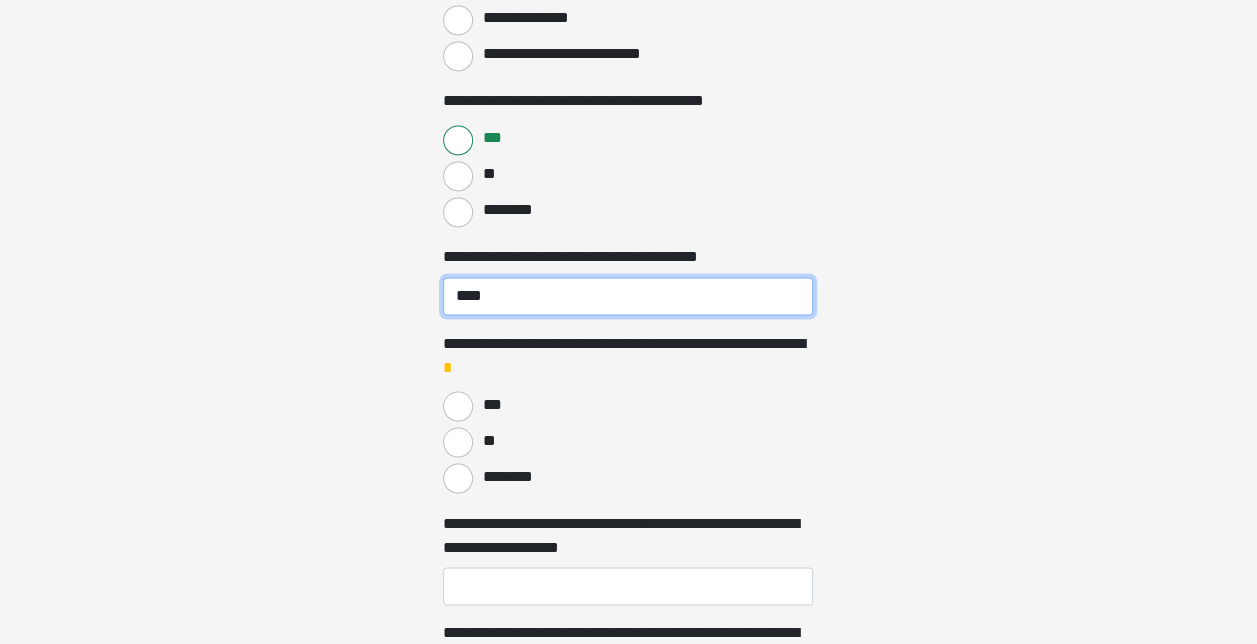 type on "****" 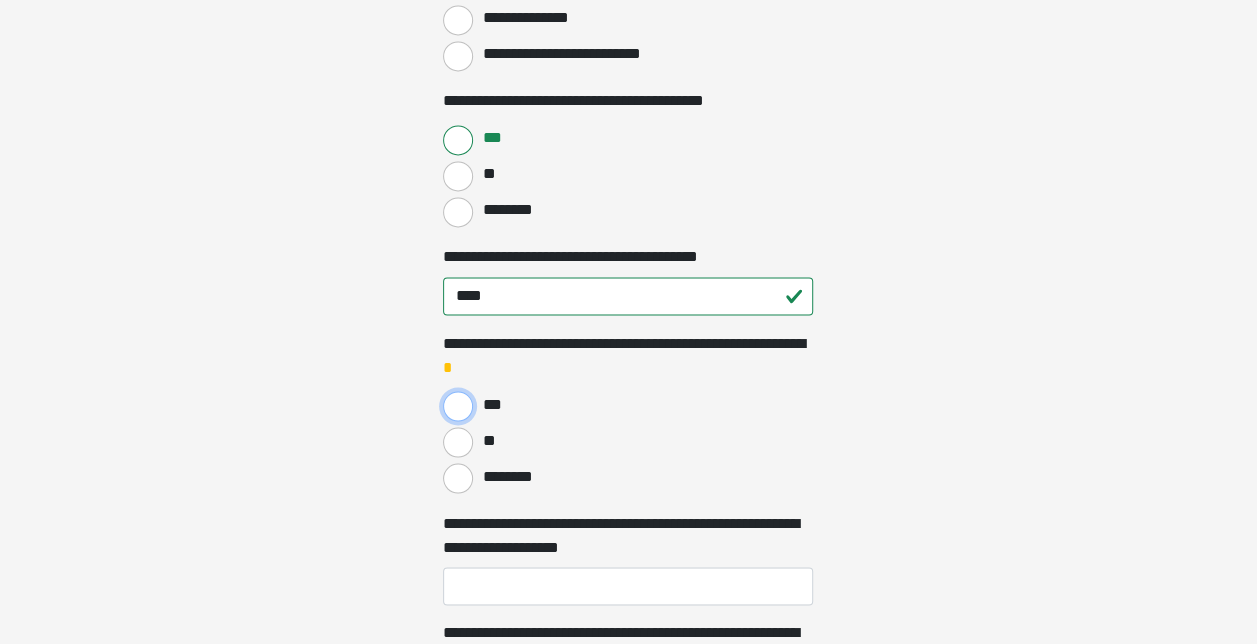 click on "***" at bounding box center (458, 406) 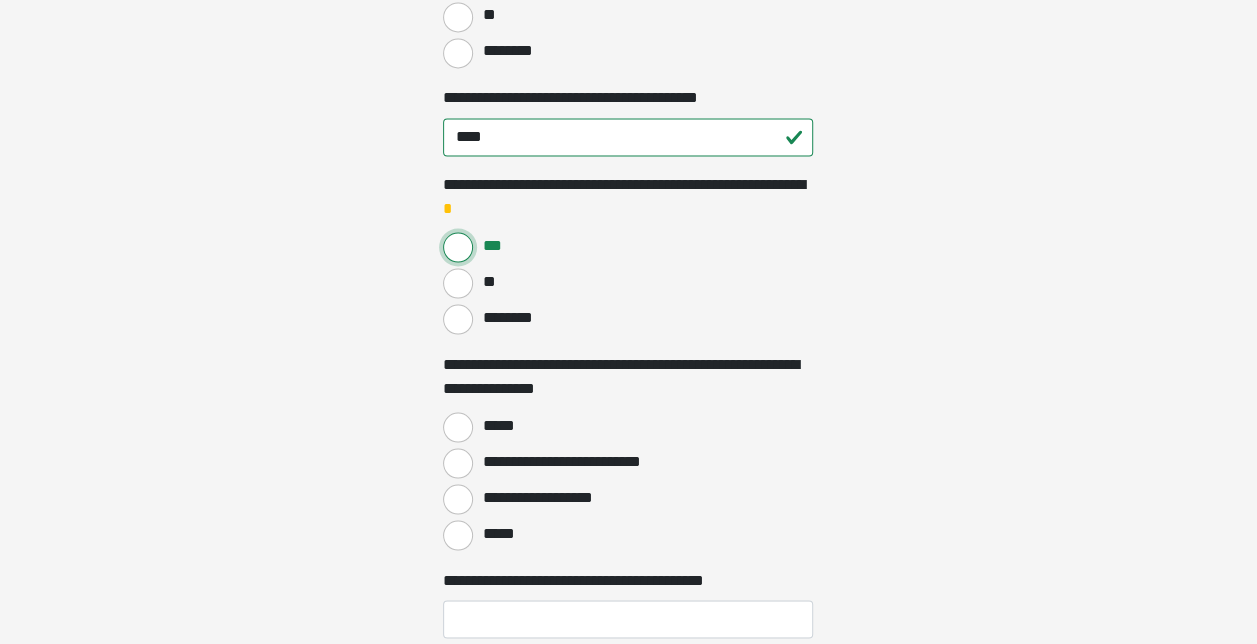 scroll, scrollTop: 1681, scrollLeft: 0, axis: vertical 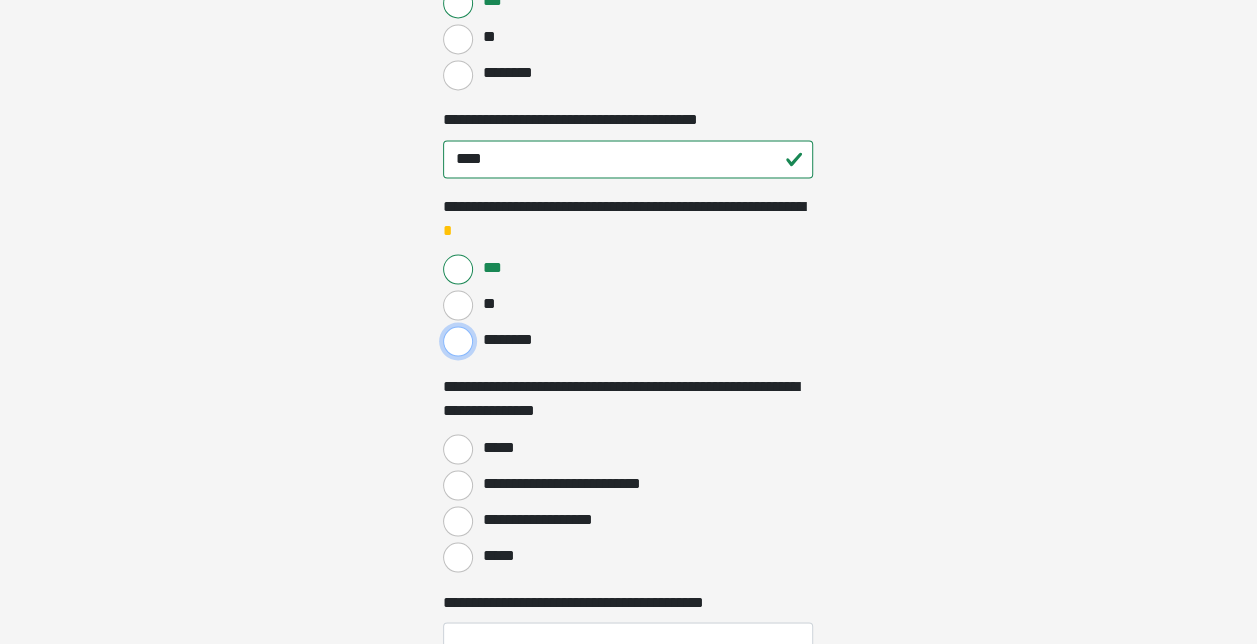 drag, startPoint x: 456, startPoint y: 338, endPoint x: 478, endPoint y: 350, distance: 25.059929 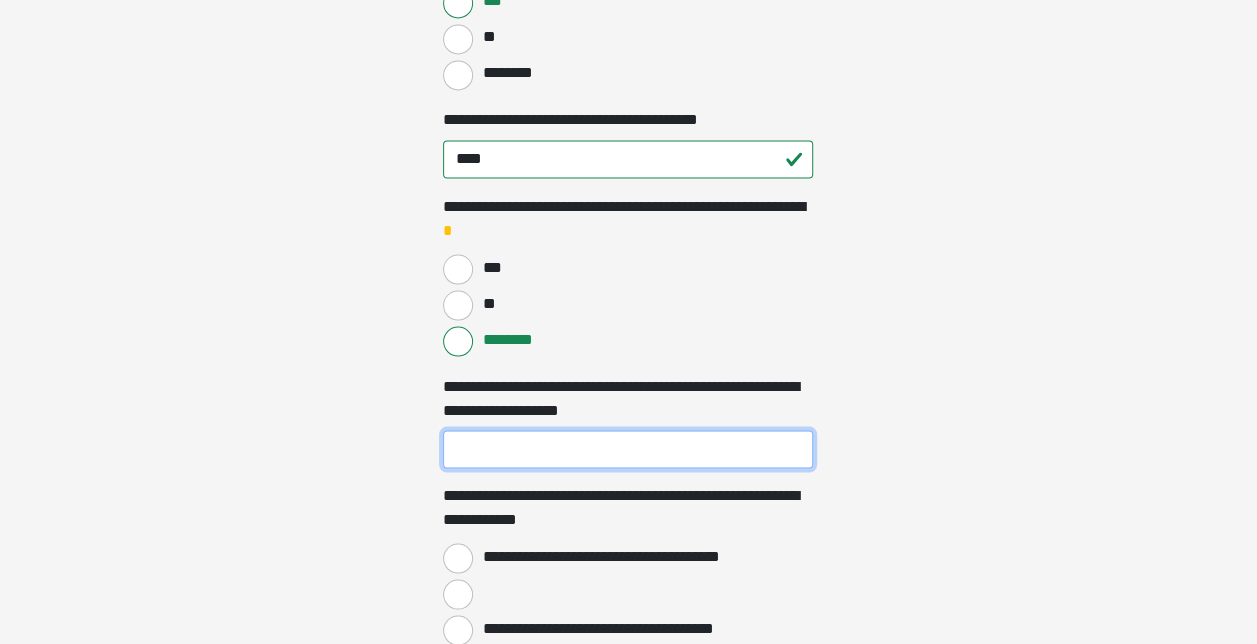 click on "**********" at bounding box center [628, 449] 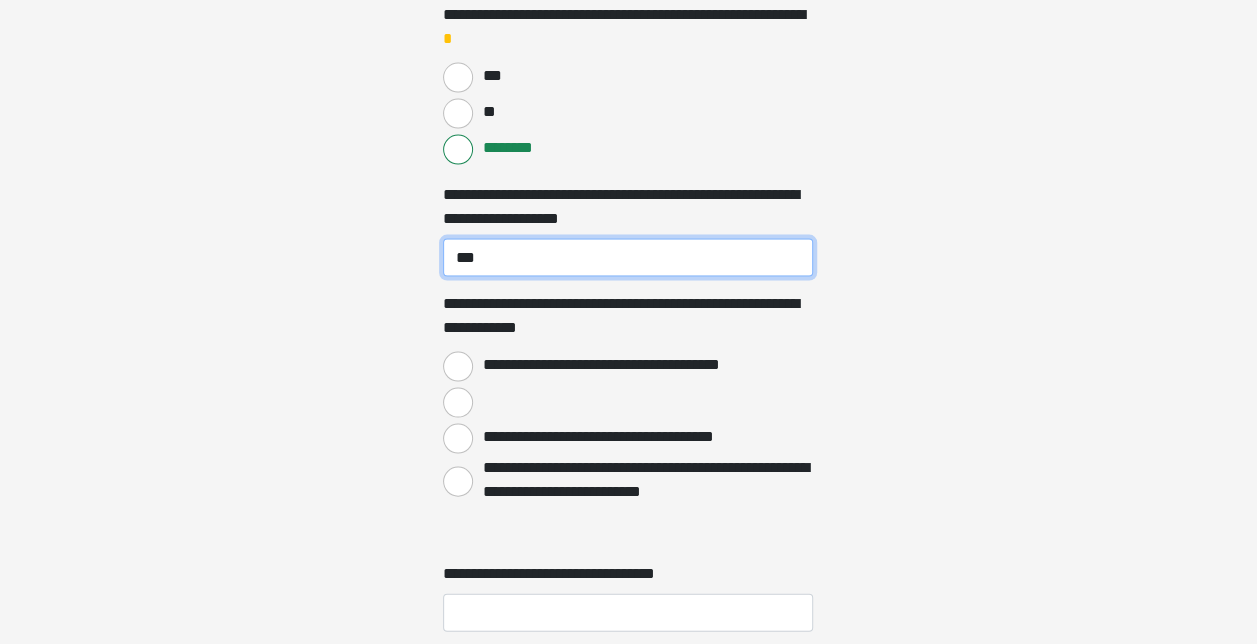 scroll, scrollTop: 1900, scrollLeft: 0, axis: vertical 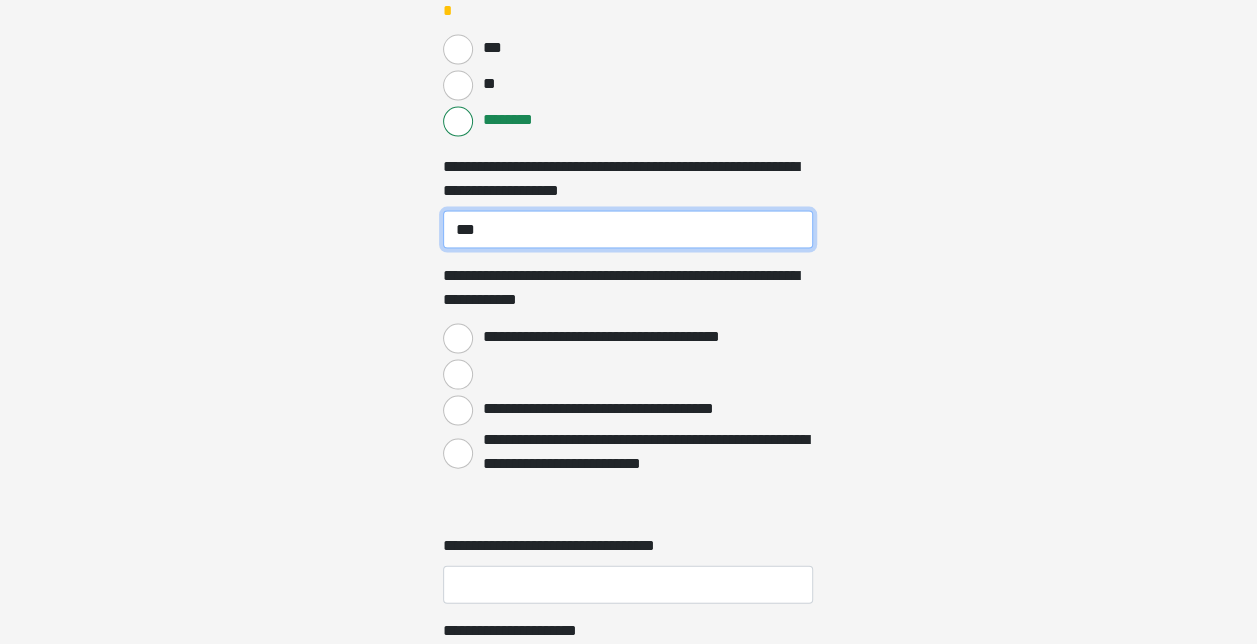 type on "***" 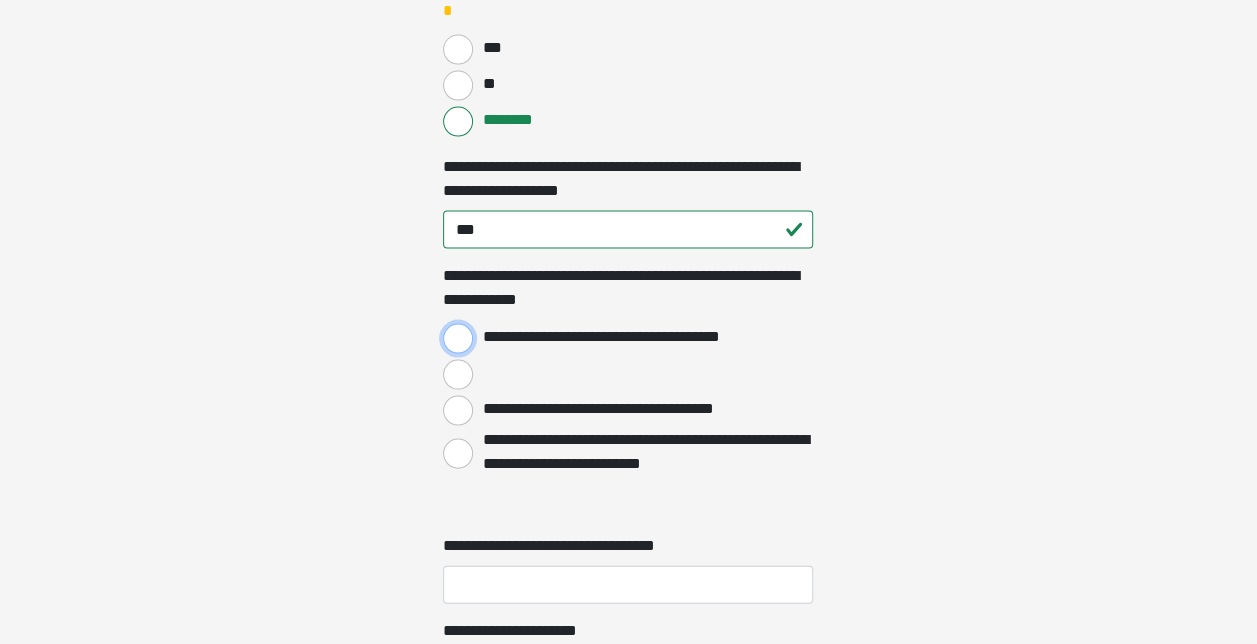 click on "**********" at bounding box center (458, 339) 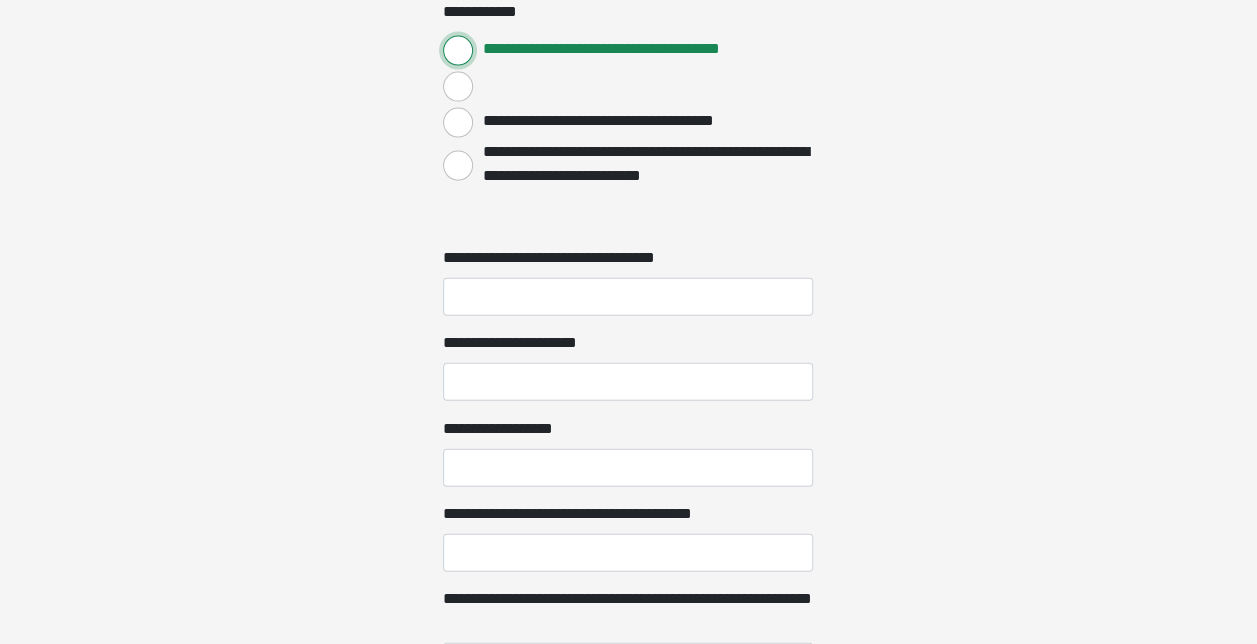scroll, scrollTop: 2339, scrollLeft: 0, axis: vertical 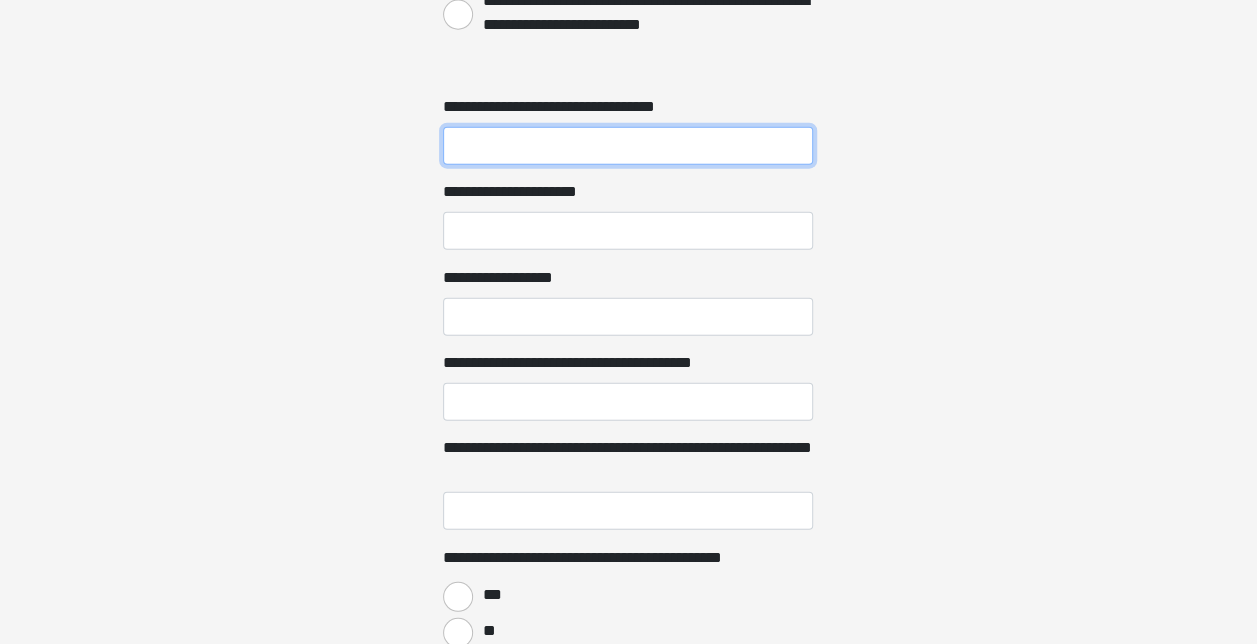 click on "**********" at bounding box center [628, 146] 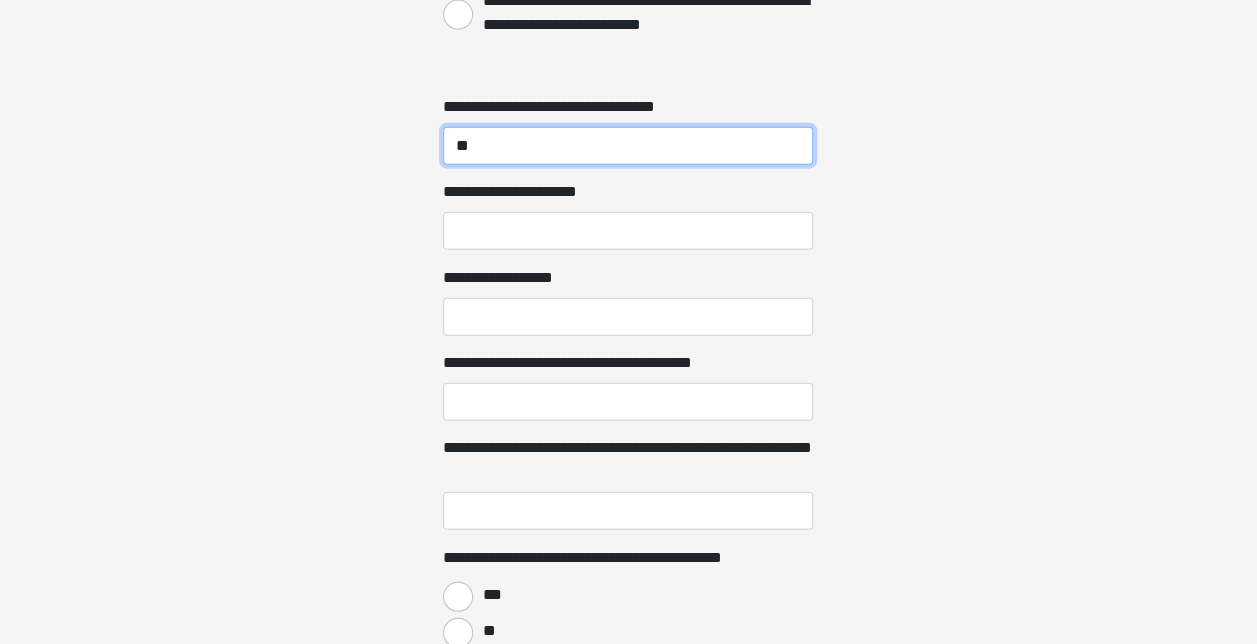 type on "**" 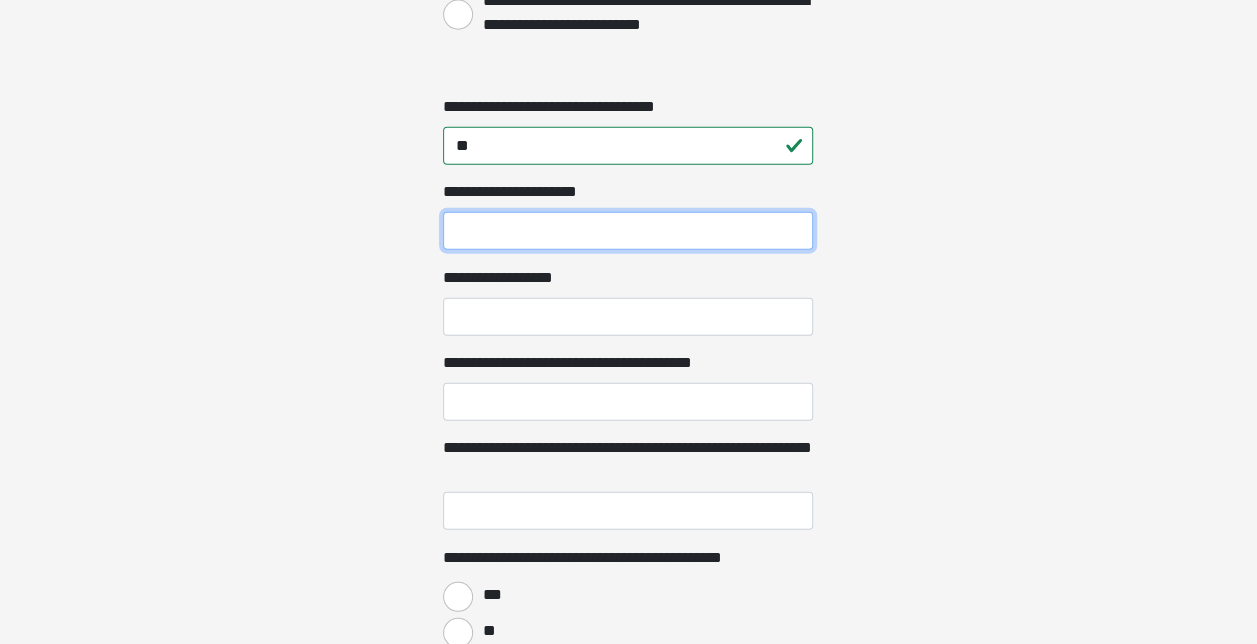 click on "**********" at bounding box center (628, 231) 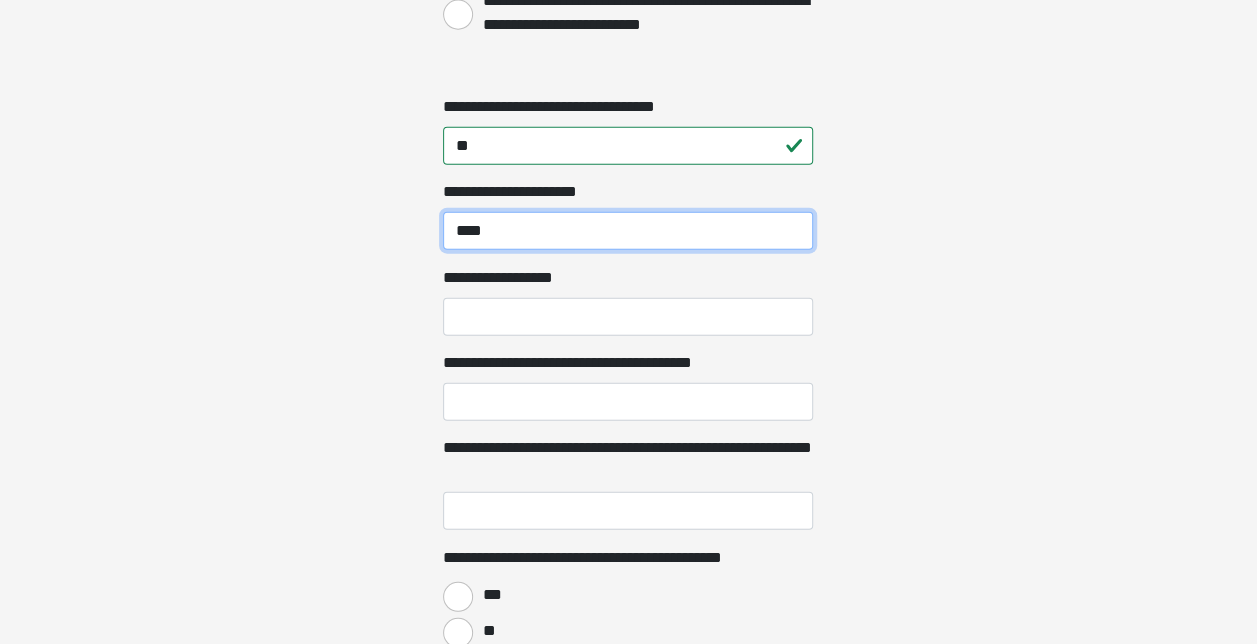 type on "****" 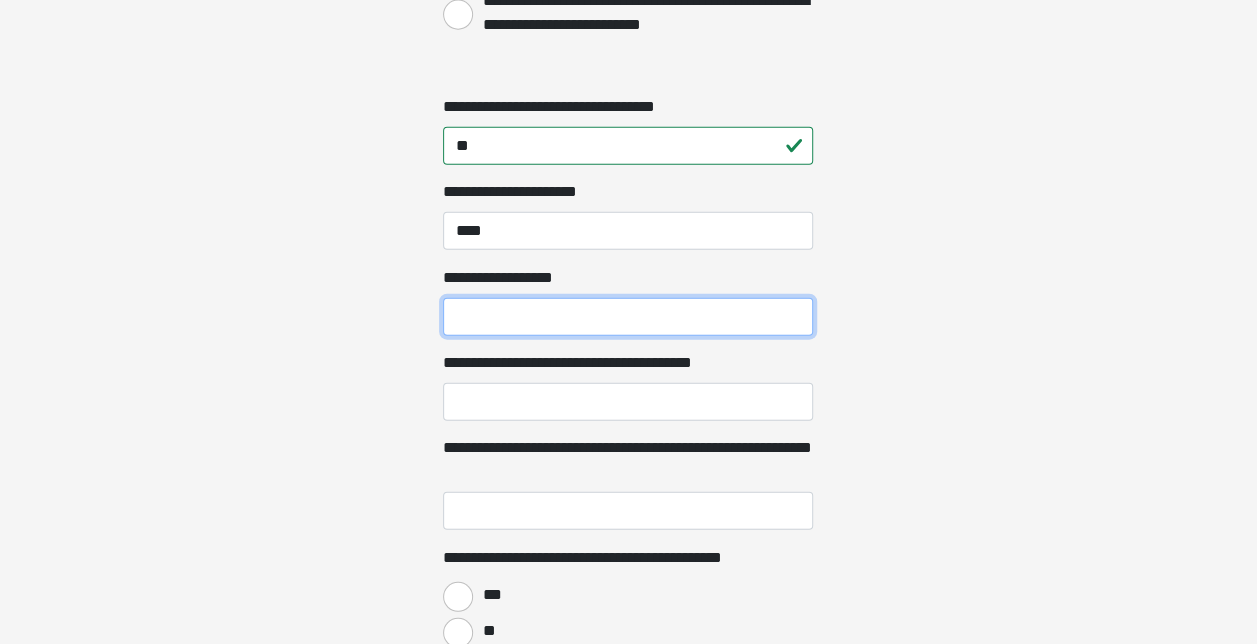 click on "**********" at bounding box center [628, 317] 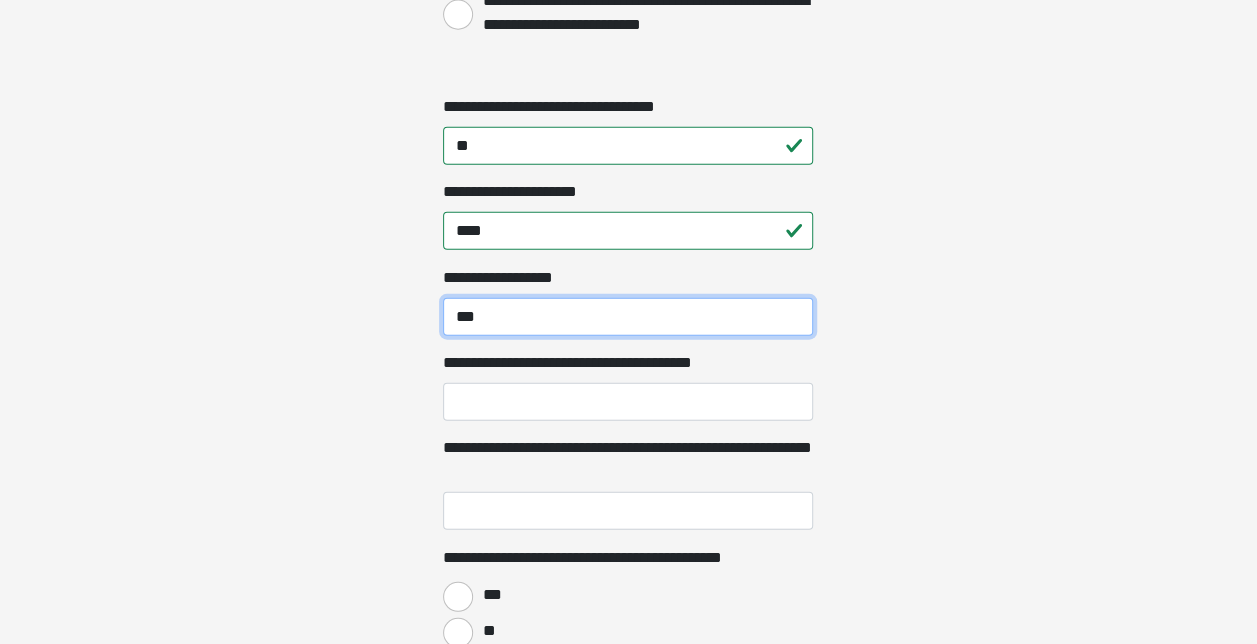 type on "***" 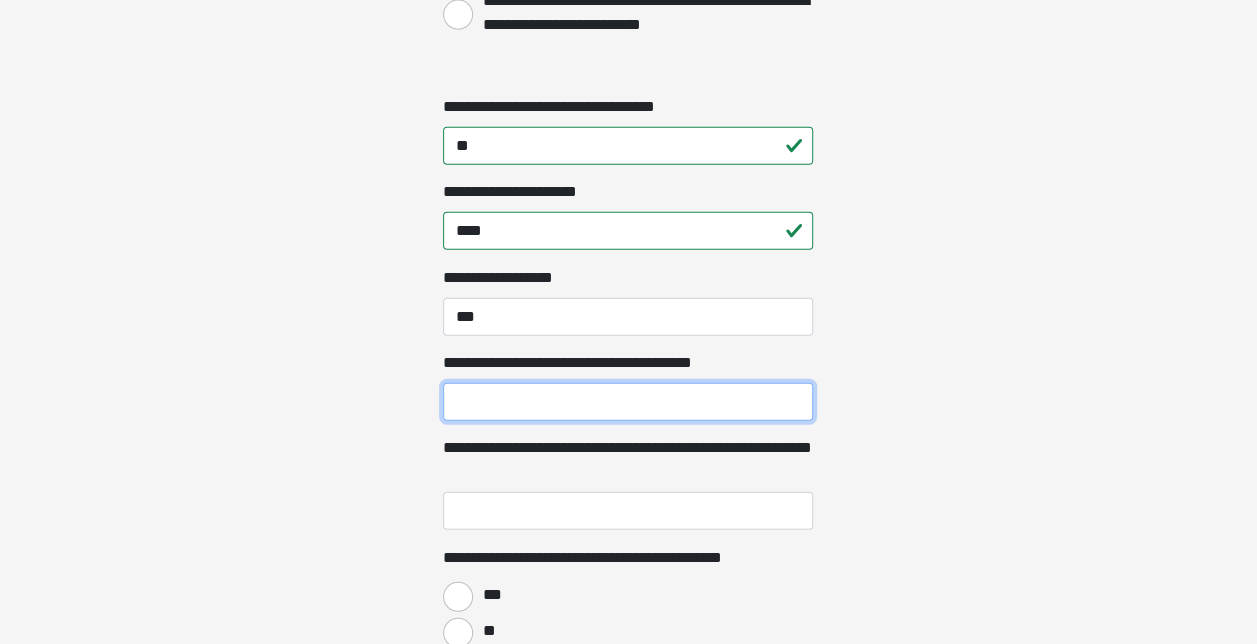 click on "**********" at bounding box center [628, 402] 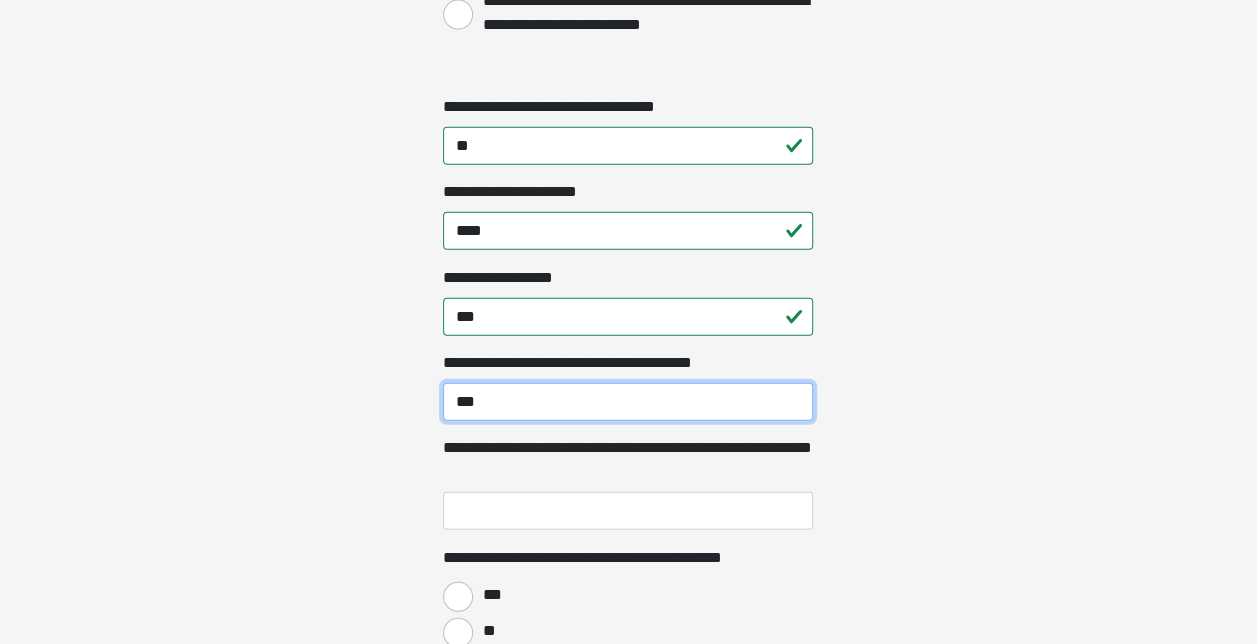 type on "***" 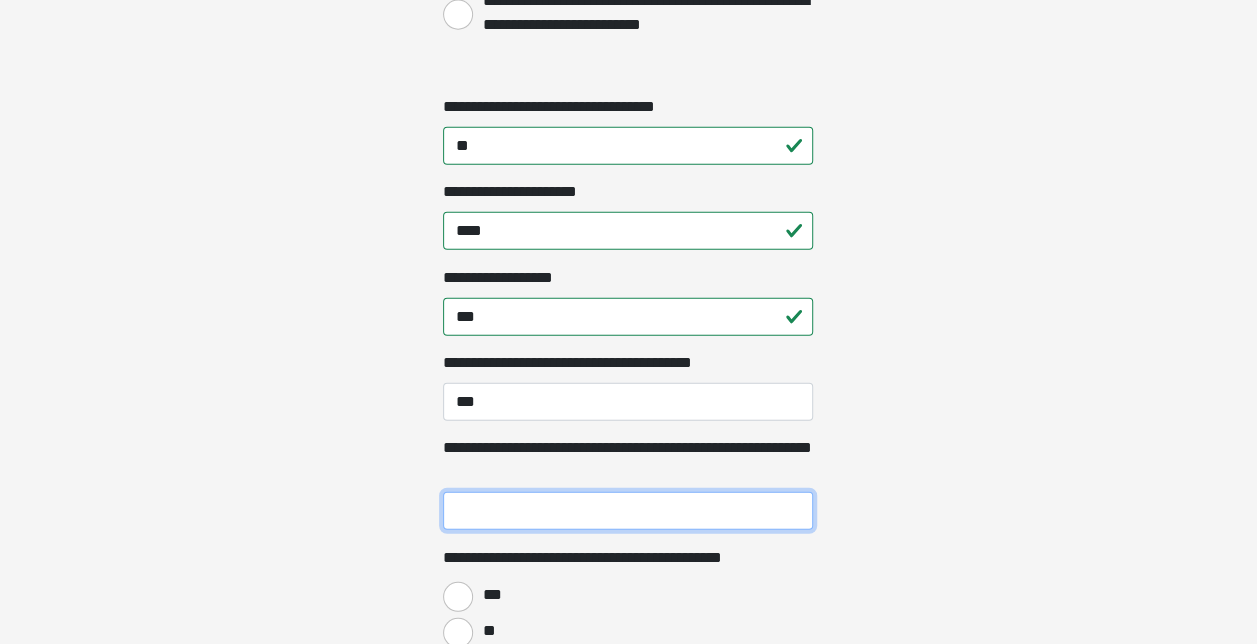 click on "**********" at bounding box center (628, 511) 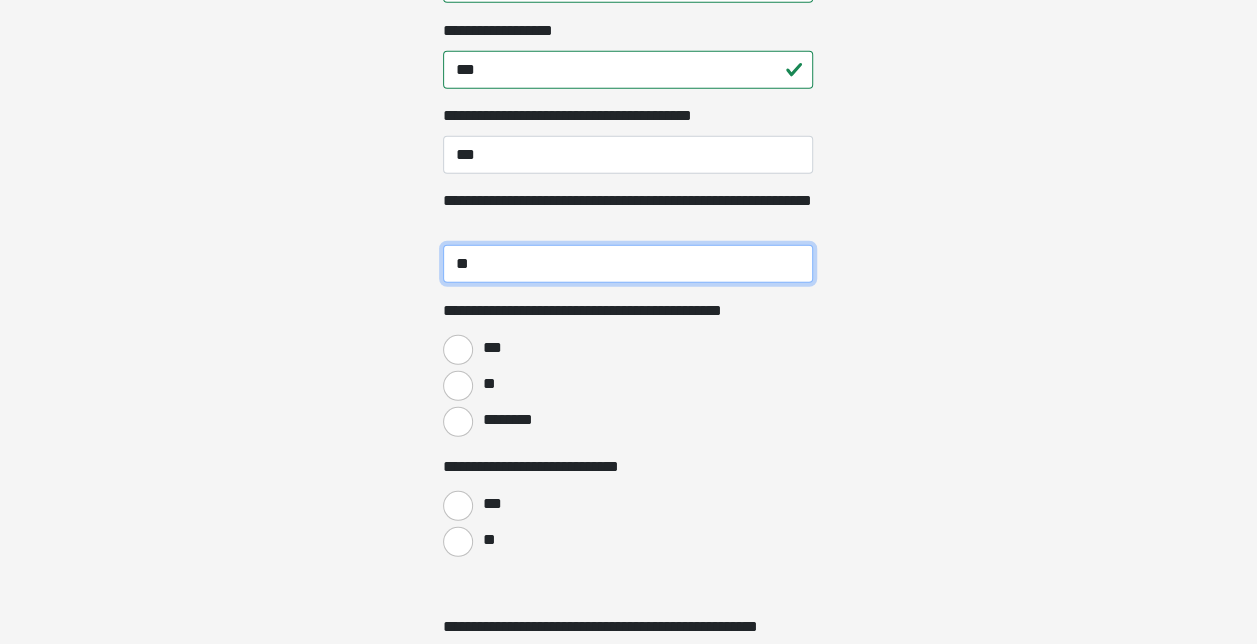 scroll, scrollTop: 2613, scrollLeft: 0, axis: vertical 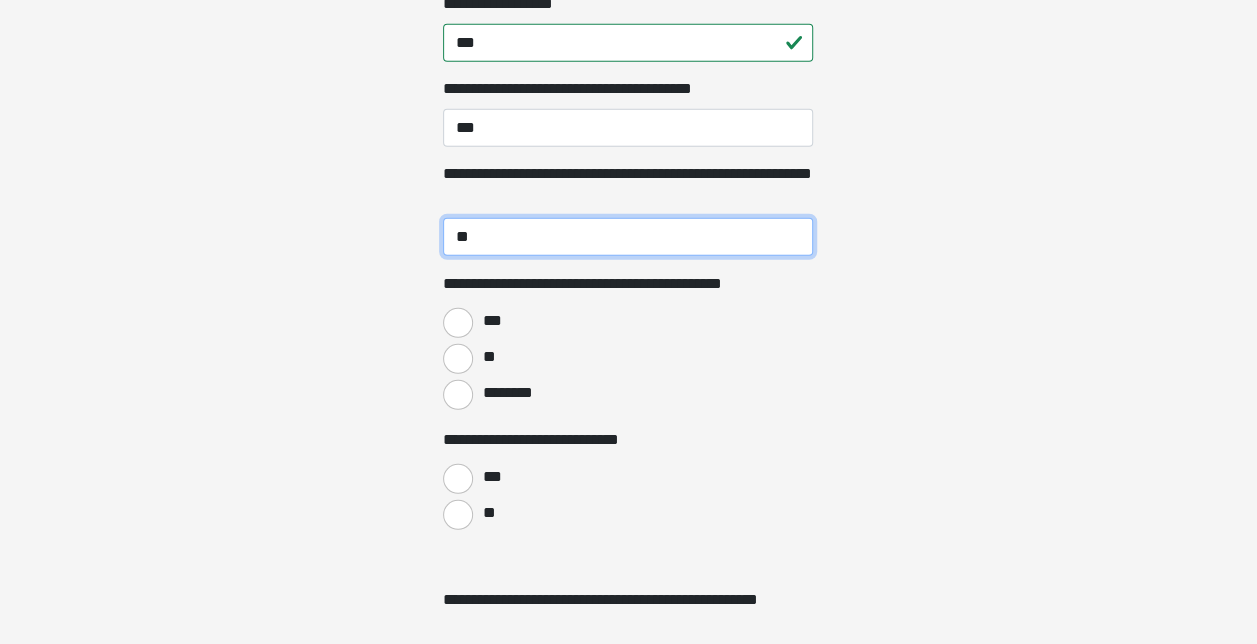 type on "**" 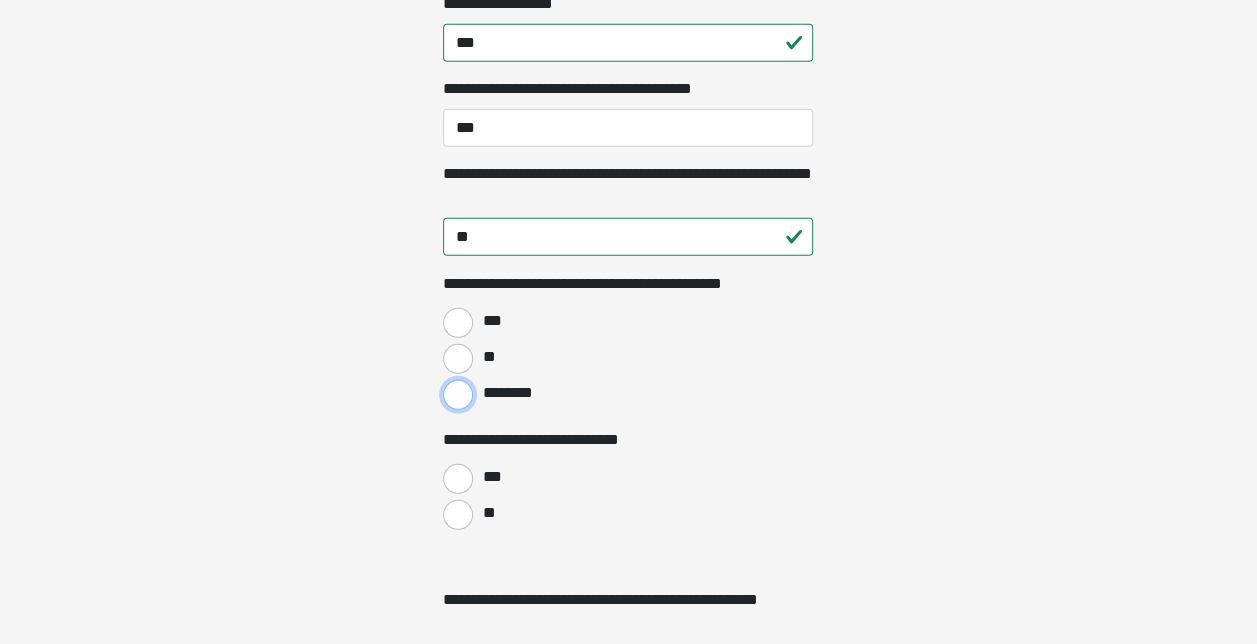 click on "********" at bounding box center (458, 395) 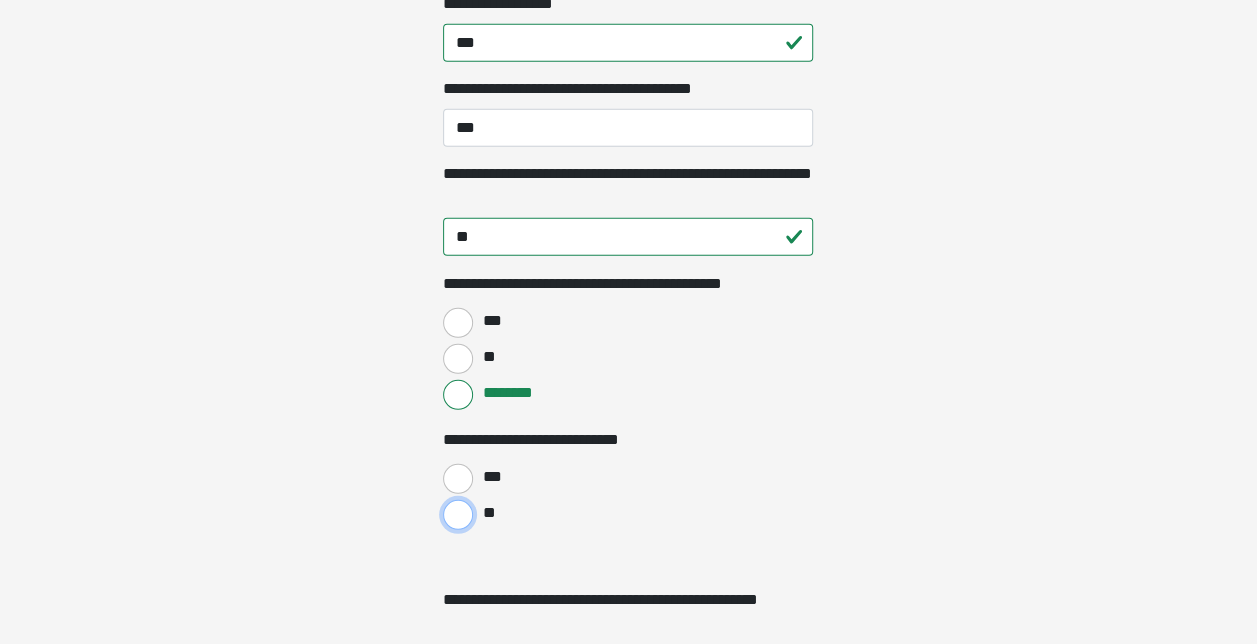 drag, startPoint x: 460, startPoint y: 508, endPoint x: 595, endPoint y: 529, distance: 136.62357 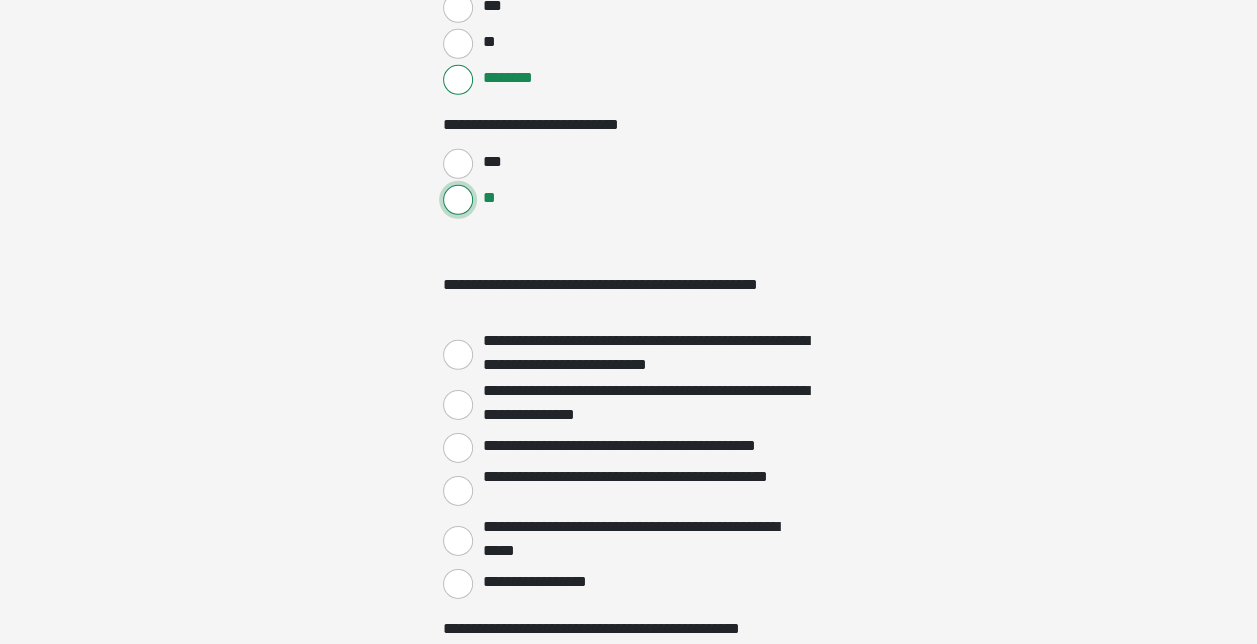 scroll, scrollTop: 2983, scrollLeft: 0, axis: vertical 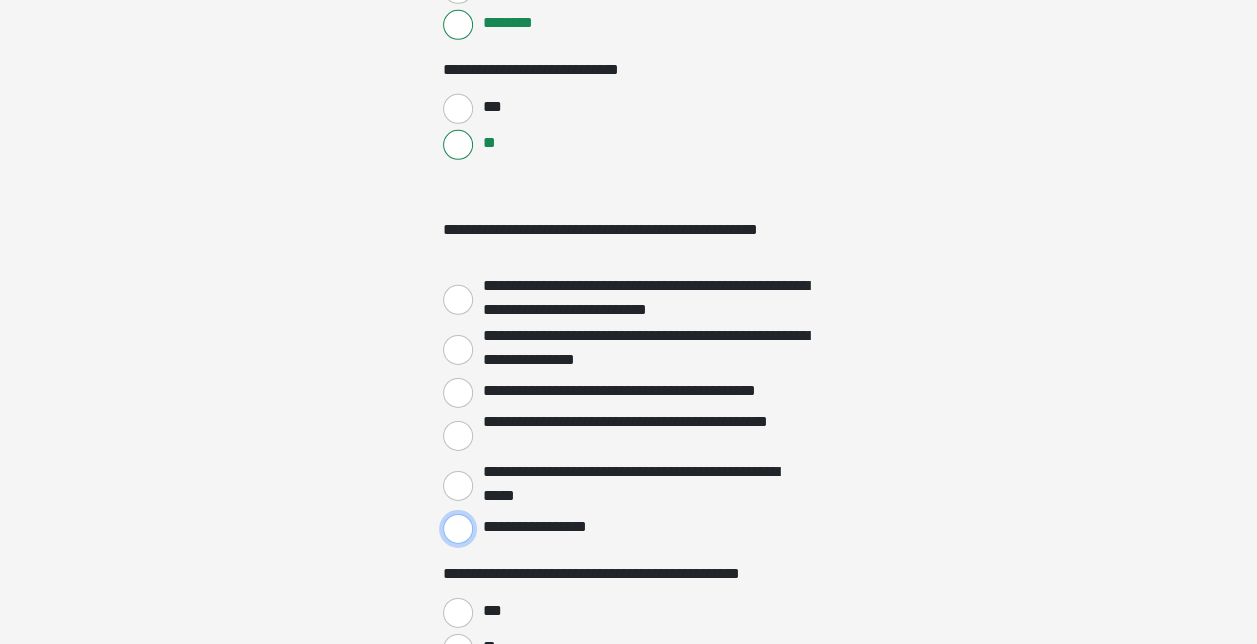 click on "**********" at bounding box center (458, 529) 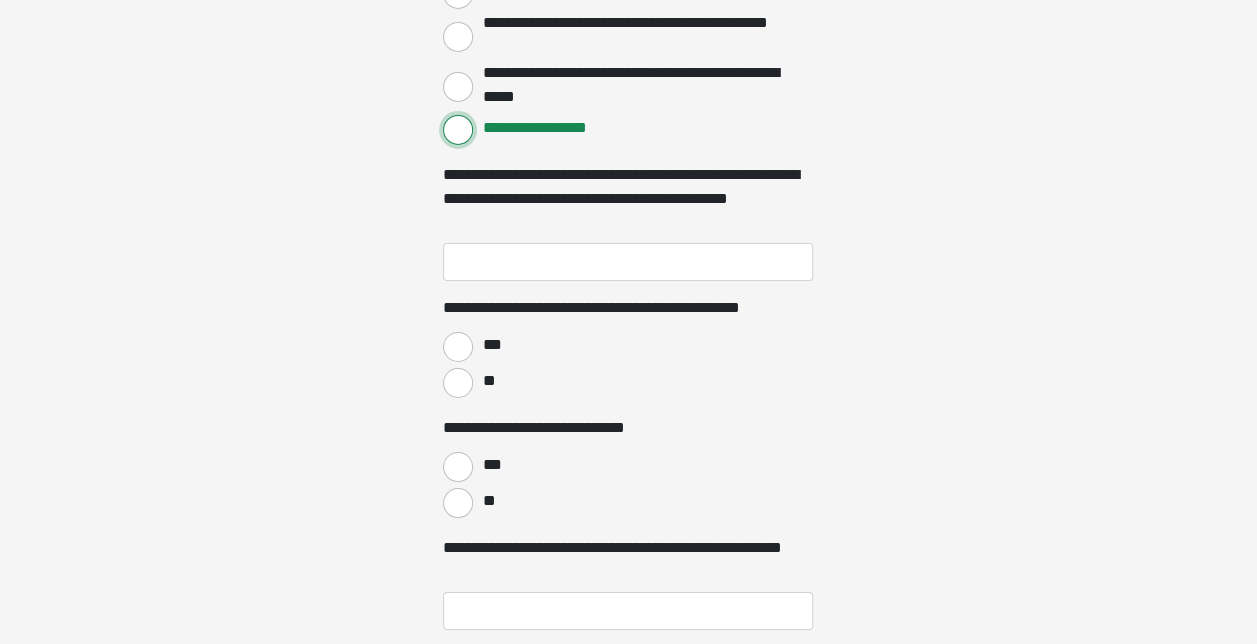 scroll, scrollTop: 3544, scrollLeft: 0, axis: vertical 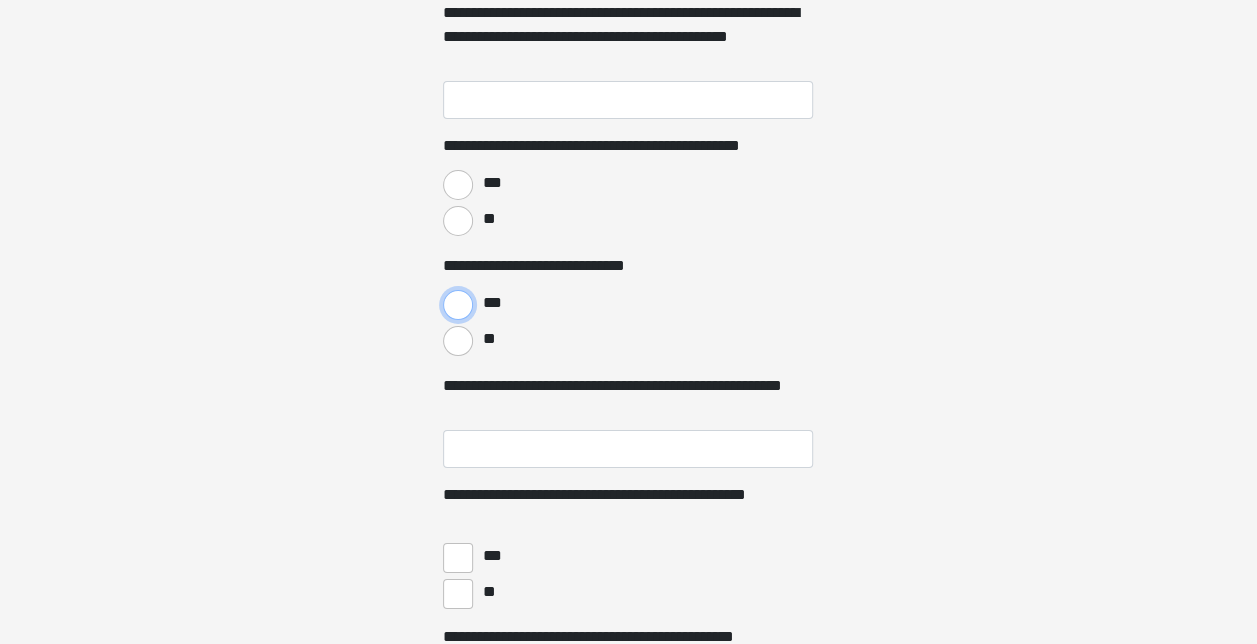 click on "***" at bounding box center [458, 305] 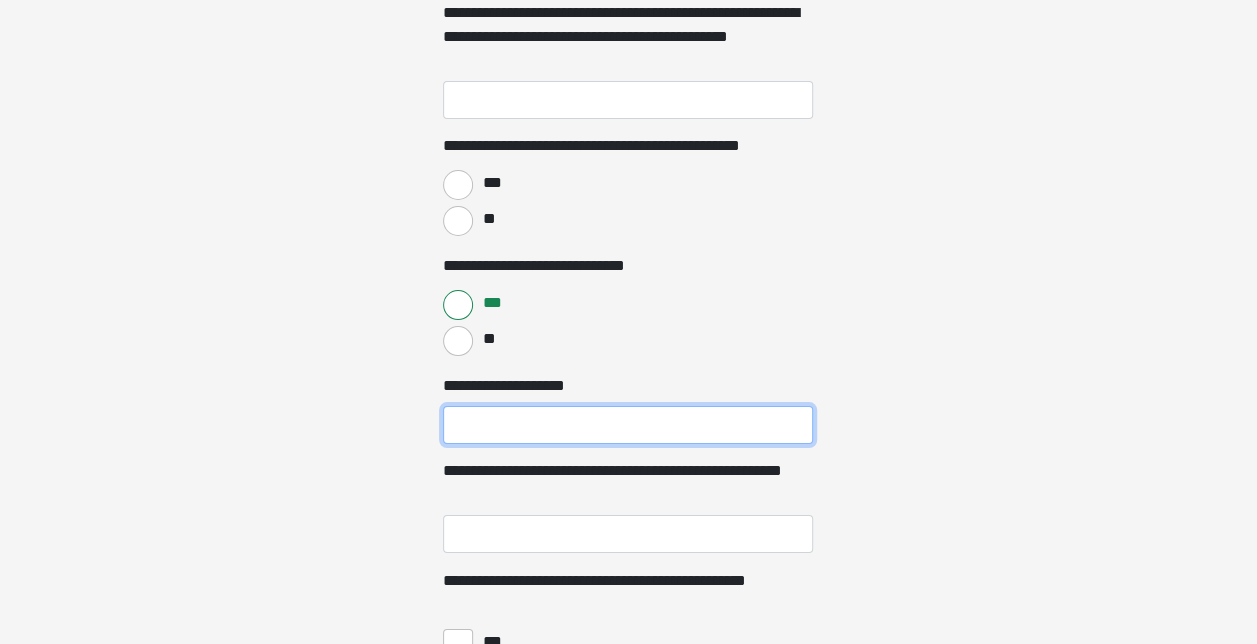 click on "**********" at bounding box center (628, 425) 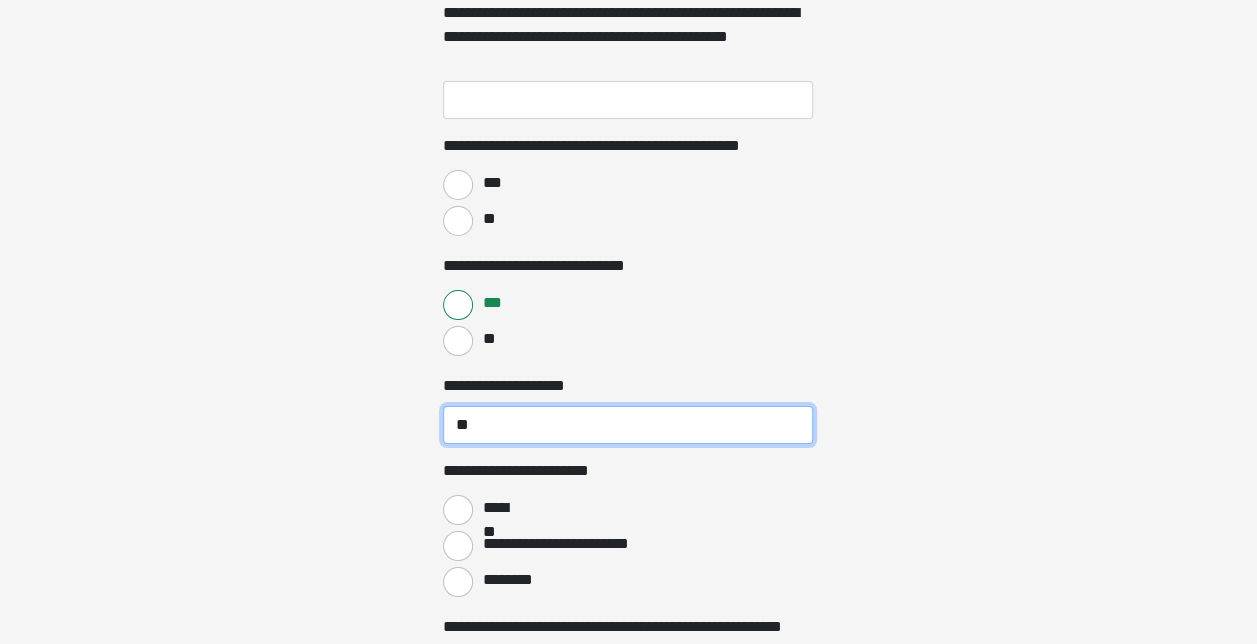 type on "**" 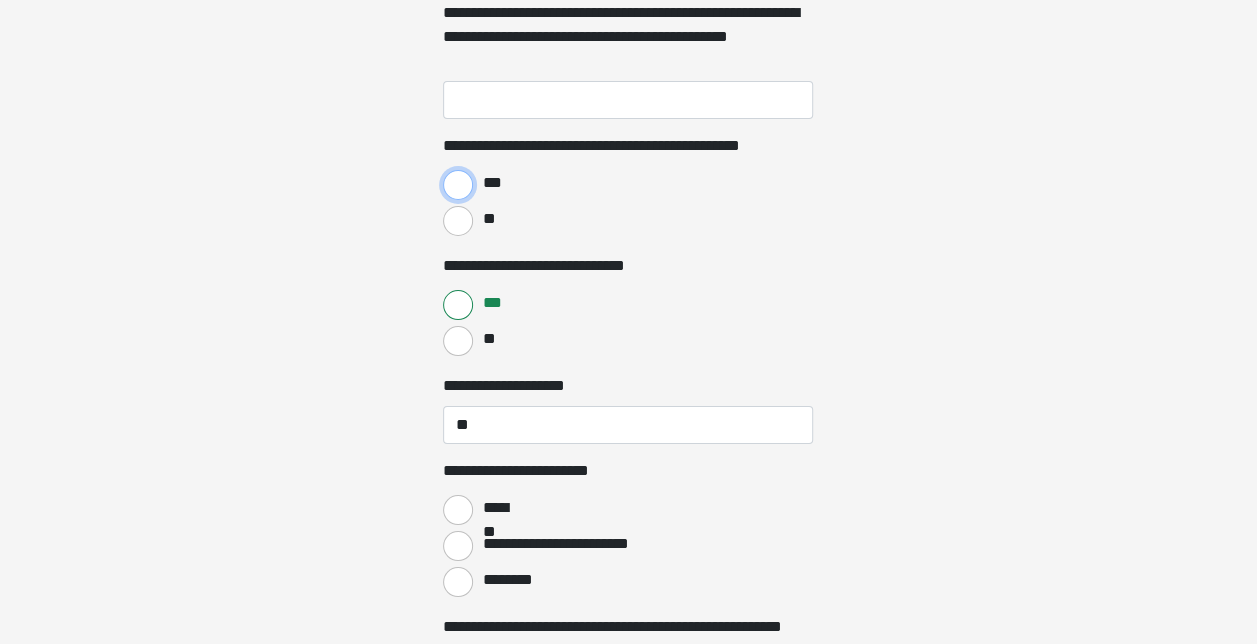 click on "***" at bounding box center (458, 185) 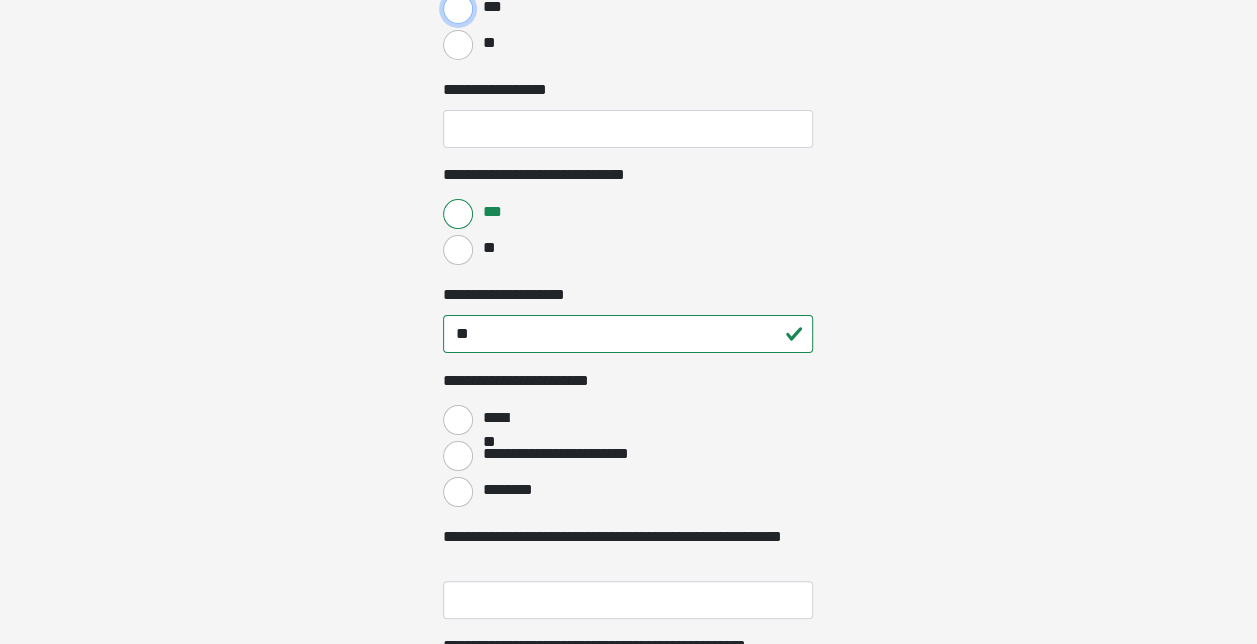 scroll, scrollTop: 3845, scrollLeft: 0, axis: vertical 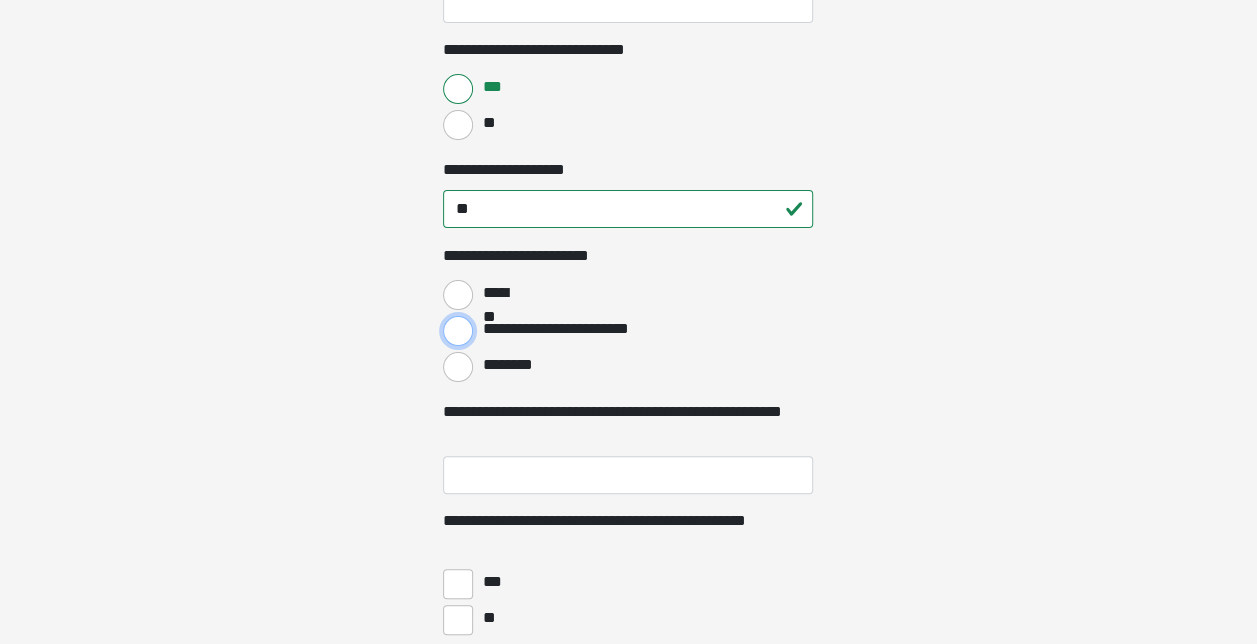 drag, startPoint x: 449, startPoint y: 332, endPoint x: 517, endPoint y: 361, distance: 73.92564 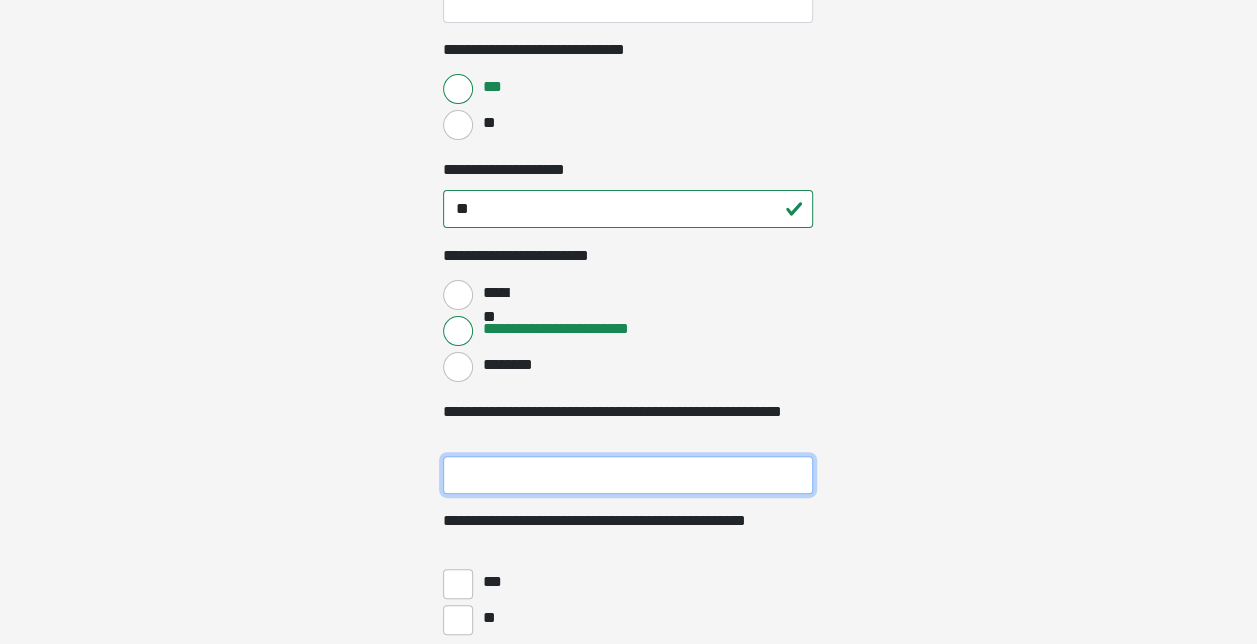 click on "**********" at bounding box center (628, 475) 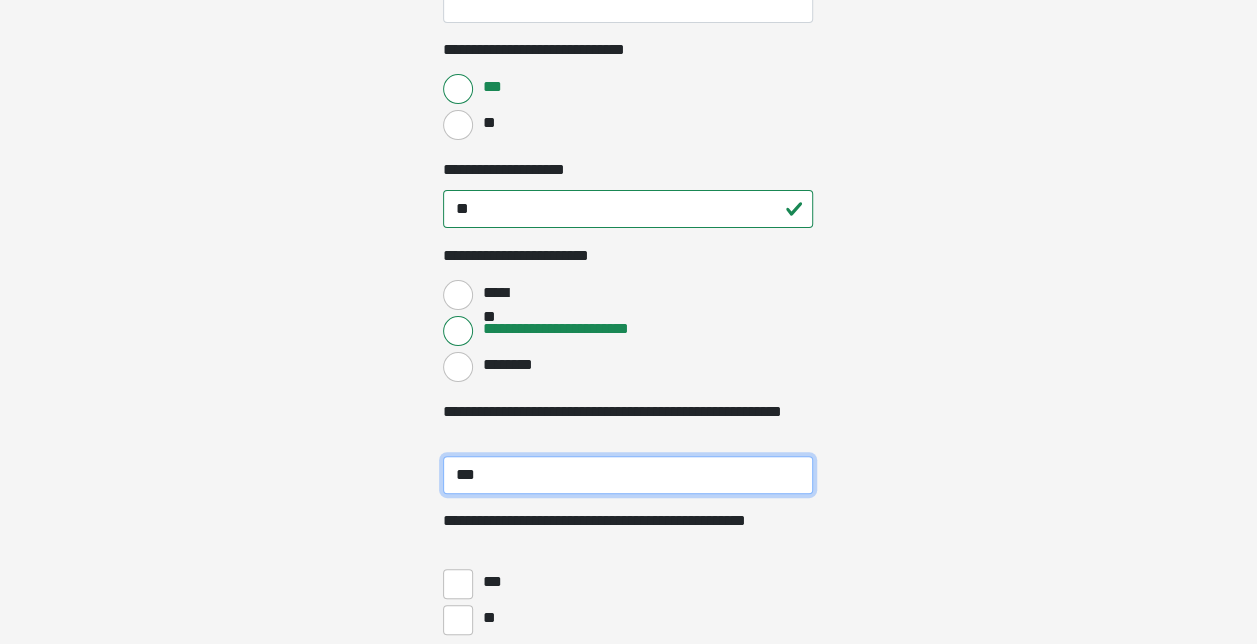 type on "***" 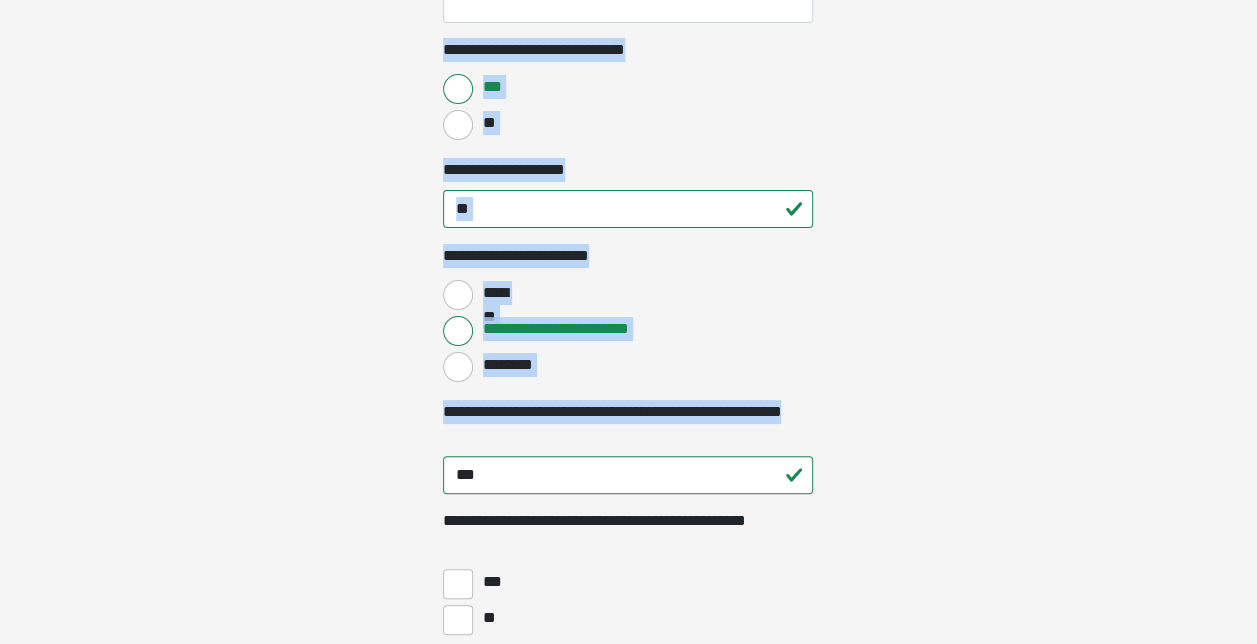 drag, startPoint x: 1250, startPoint y: 403, endPoint x: 1266, endPoint y: 444, distance: 44.011364 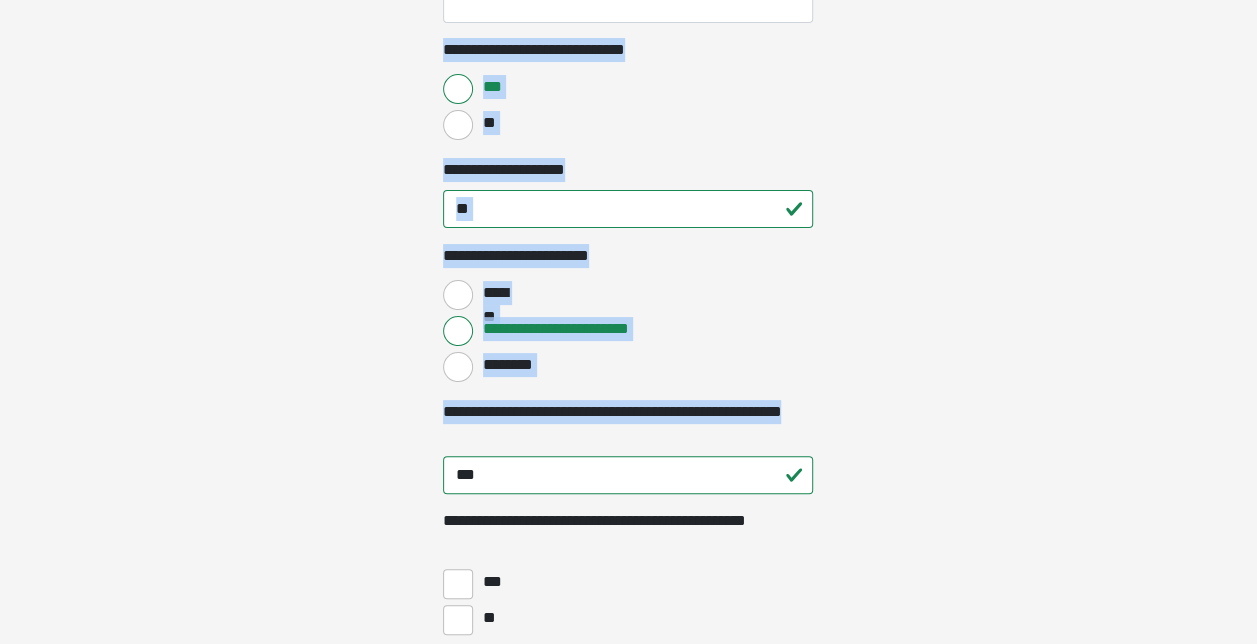 click on "**********" at bounding box center (628, -3523) 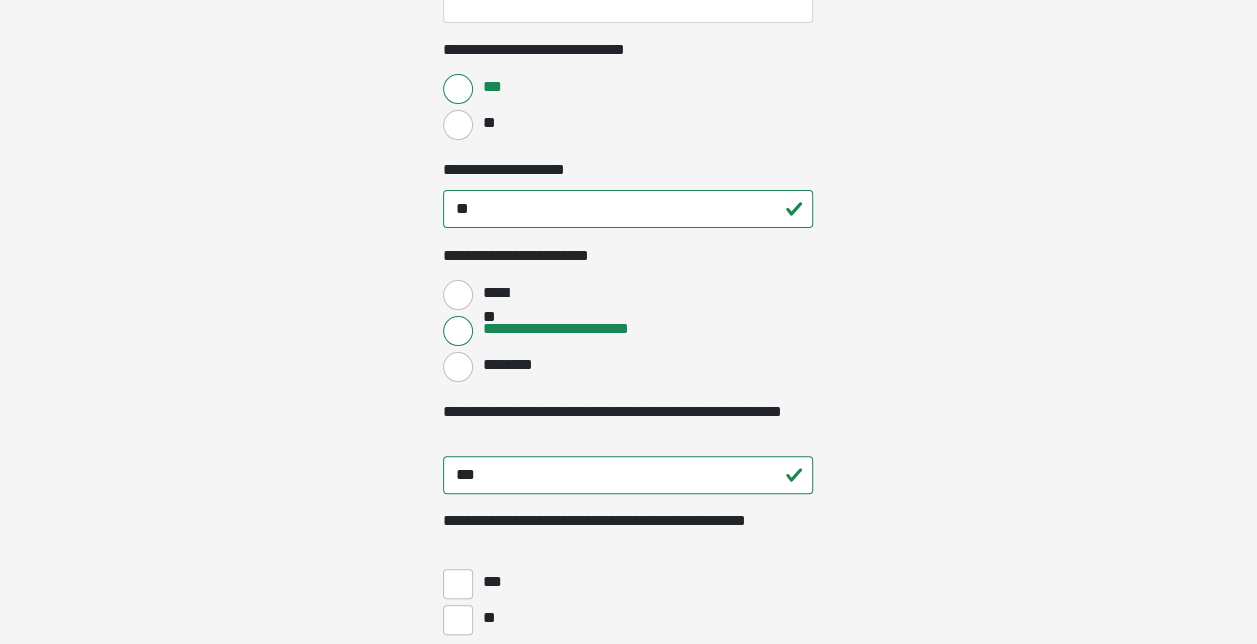 click on "**********" at bounding box center [628, -3523] 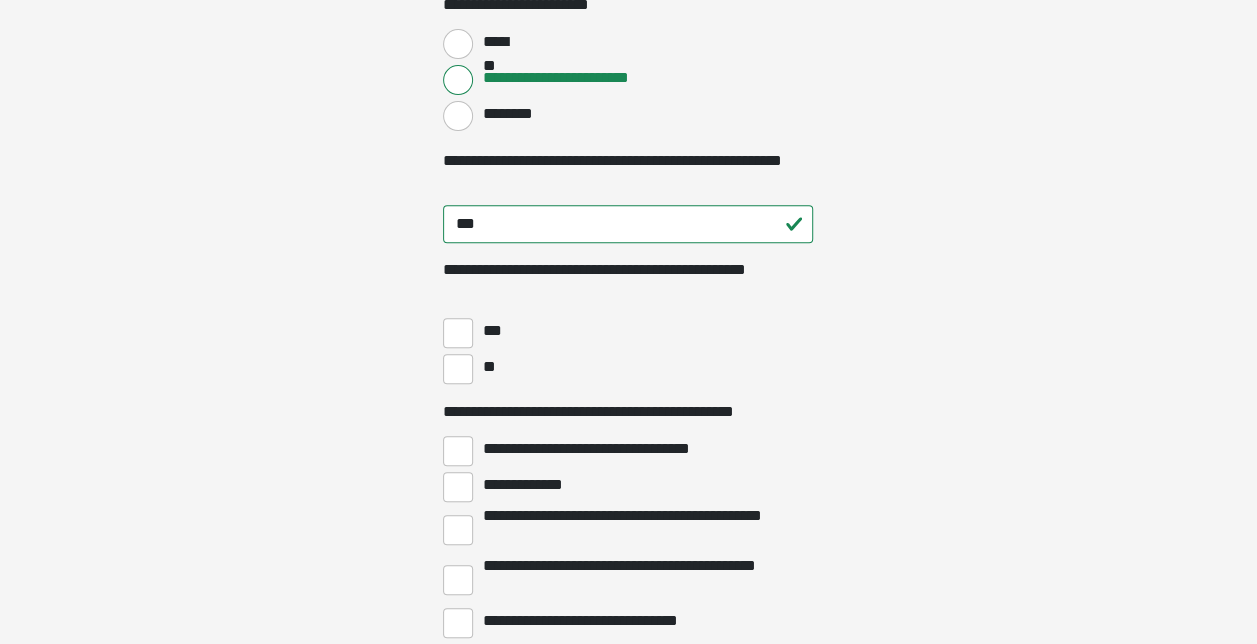 scroll, scrollTop: 4176, scrollLeft: 0, axis: vertical 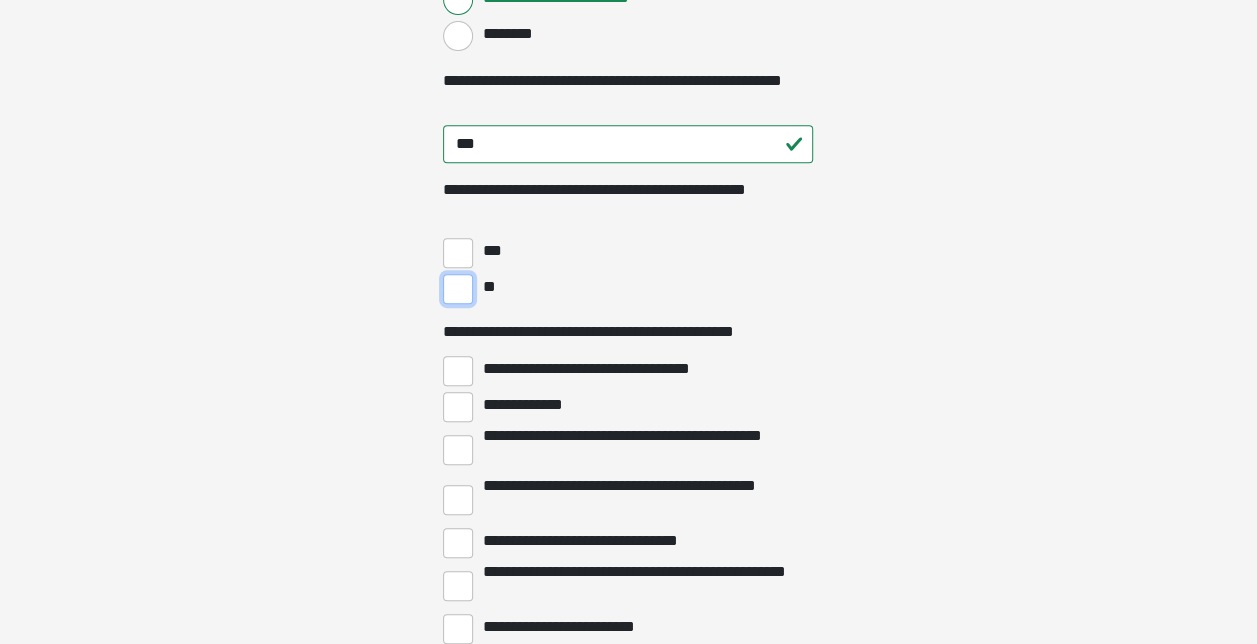 click on "**" at bounding box center [458, 289] 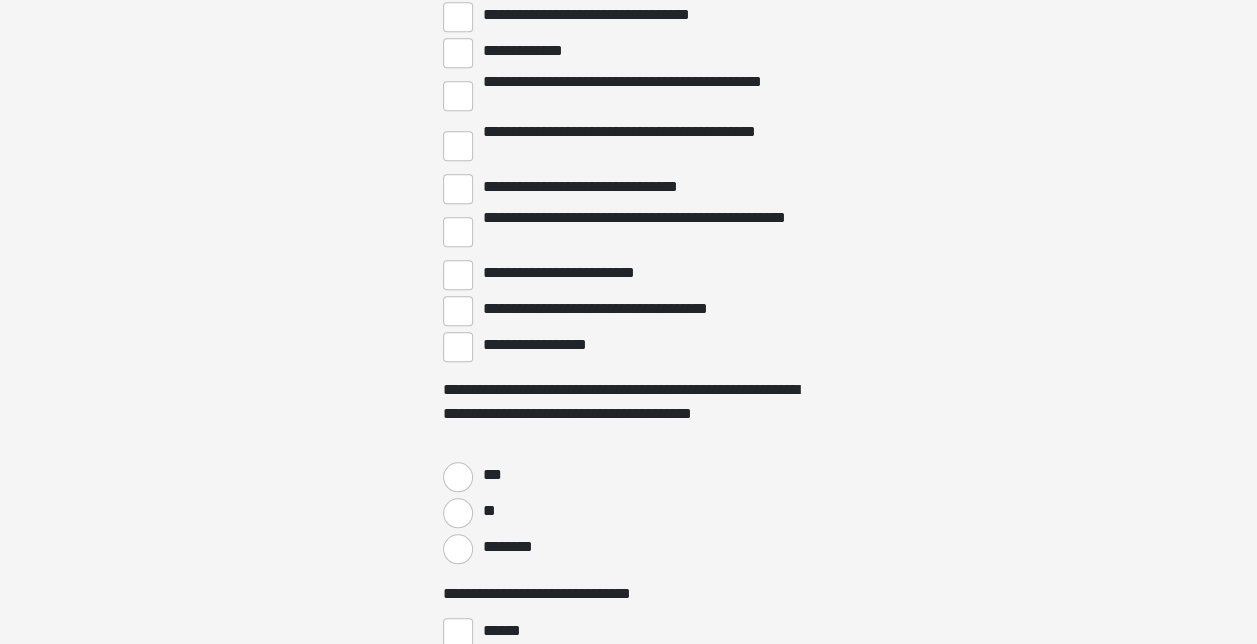 scroll, scrollTop: 4545, scrollLeft: 0, axis: vertical 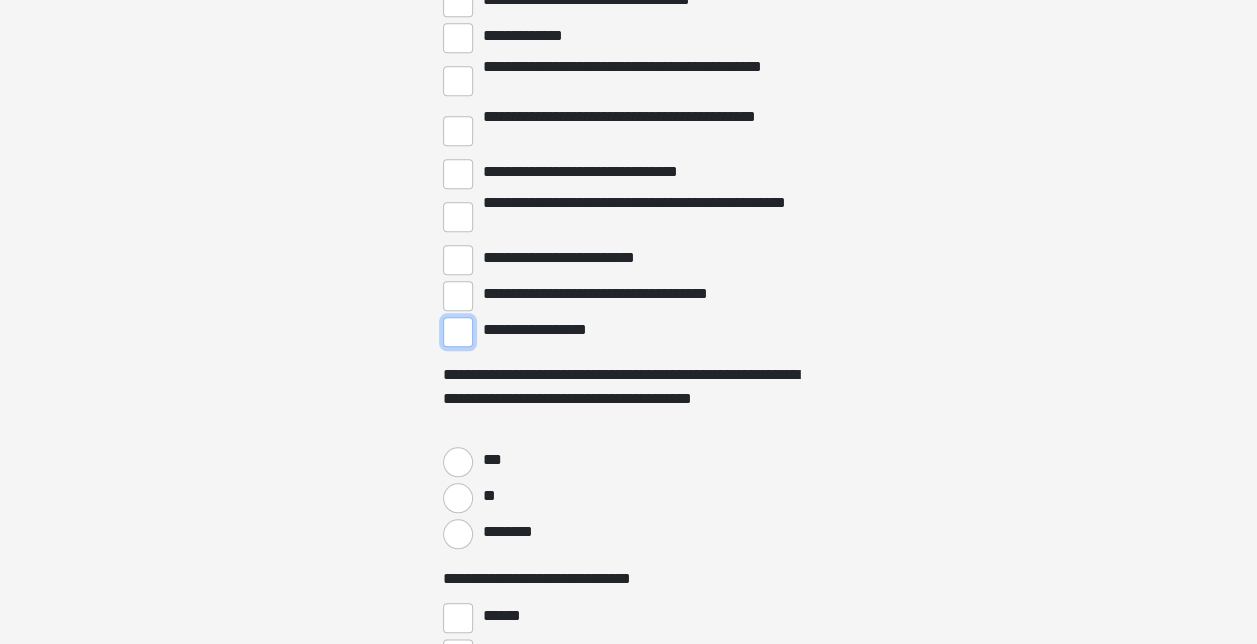 click on "**********" at bounding box center (458, 332) 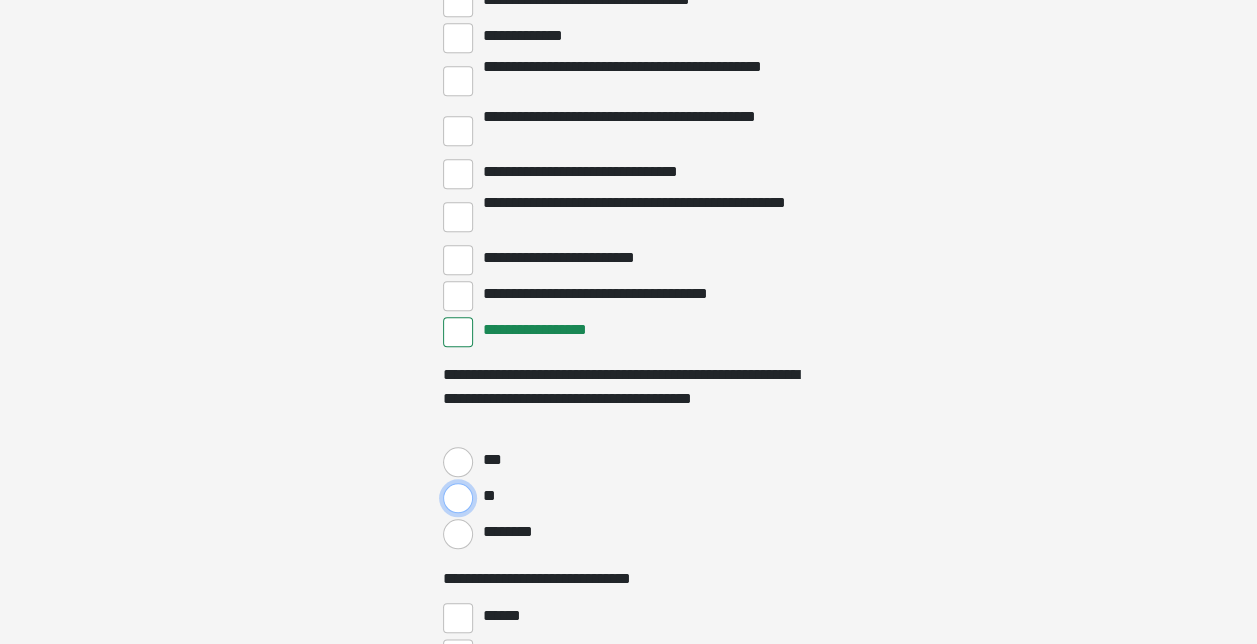 drag, startPoint x: 452, startPoint y: 490, endPoint x: 558, endPoint y: 540, distance: 117.20068 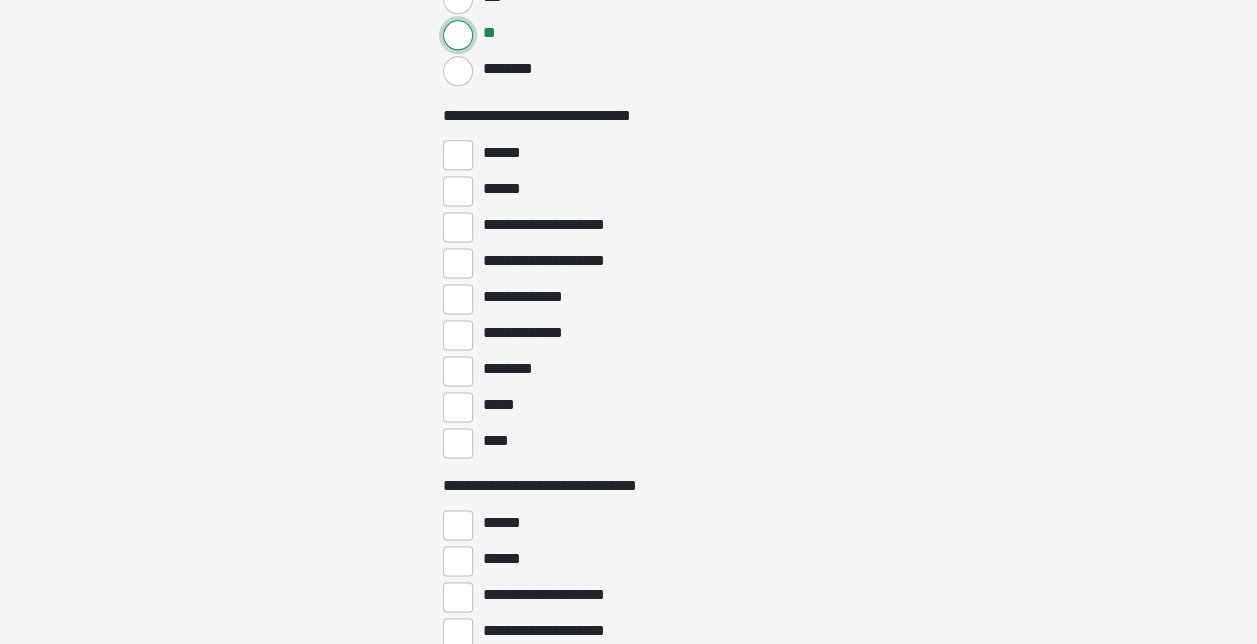 scroll, scrollTop: 5016, scrollLeft: 0, axis: vertical 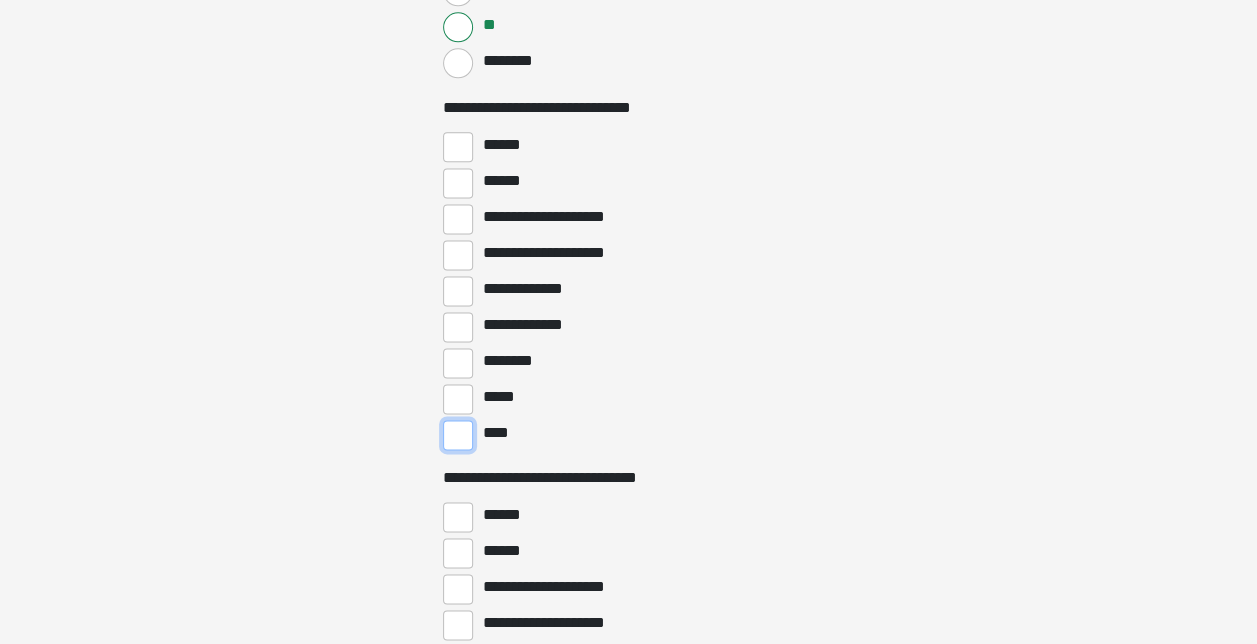 click on "****" at bounding box center (458, 435) 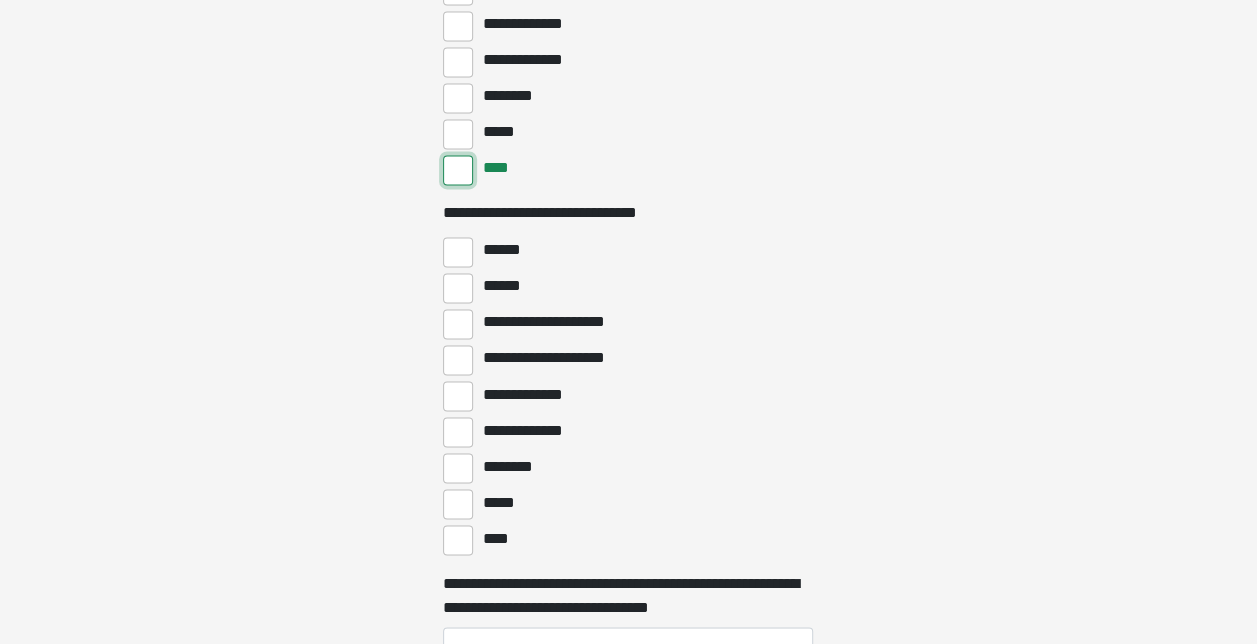 scroll, scrollTop: 5443, scrollLeft: 0, axis: vertical 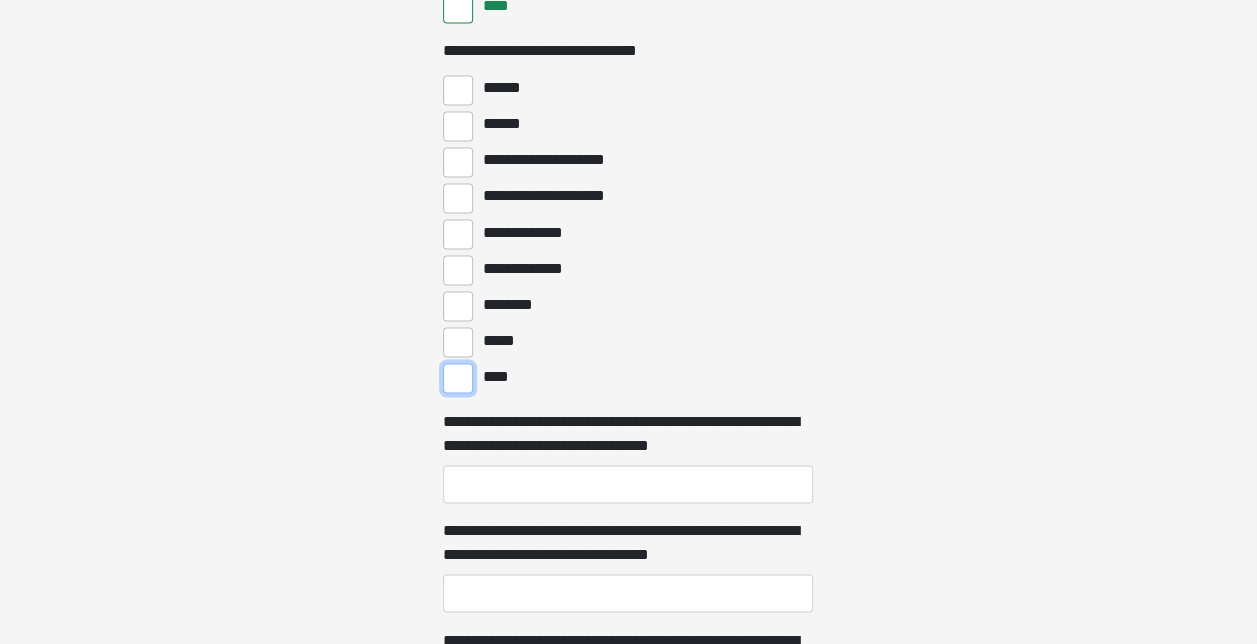click on "****" at bounding box center (458, 378) 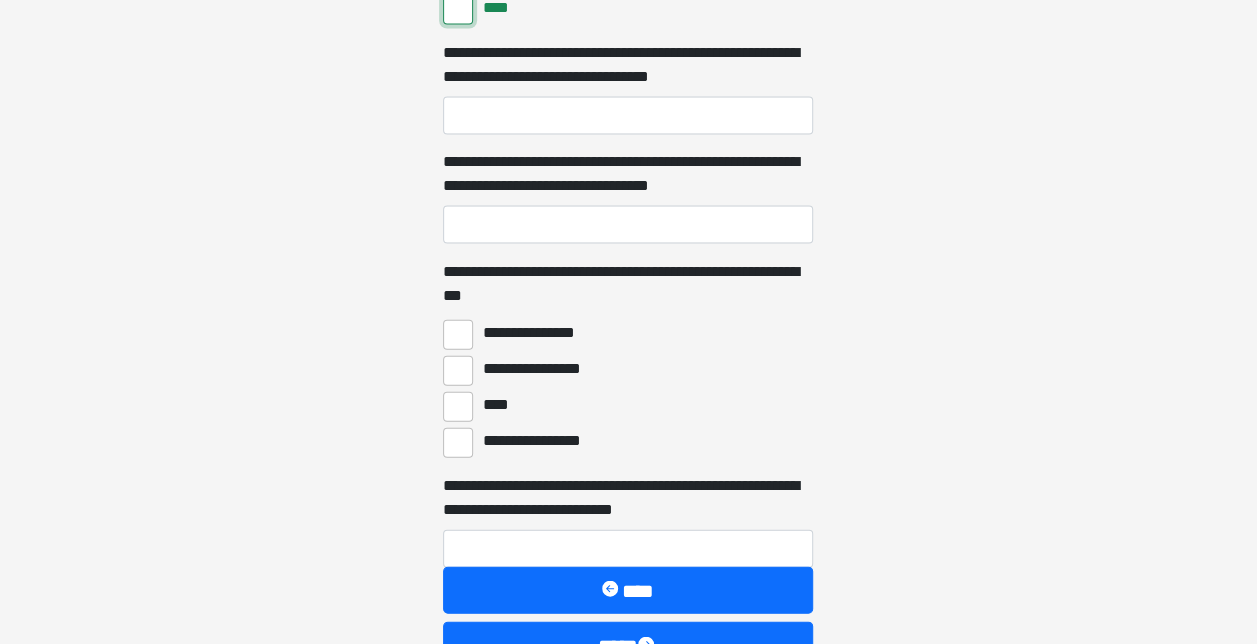 scroll, scrollTop: 5833, scrollLeft: 0, axis: vertical 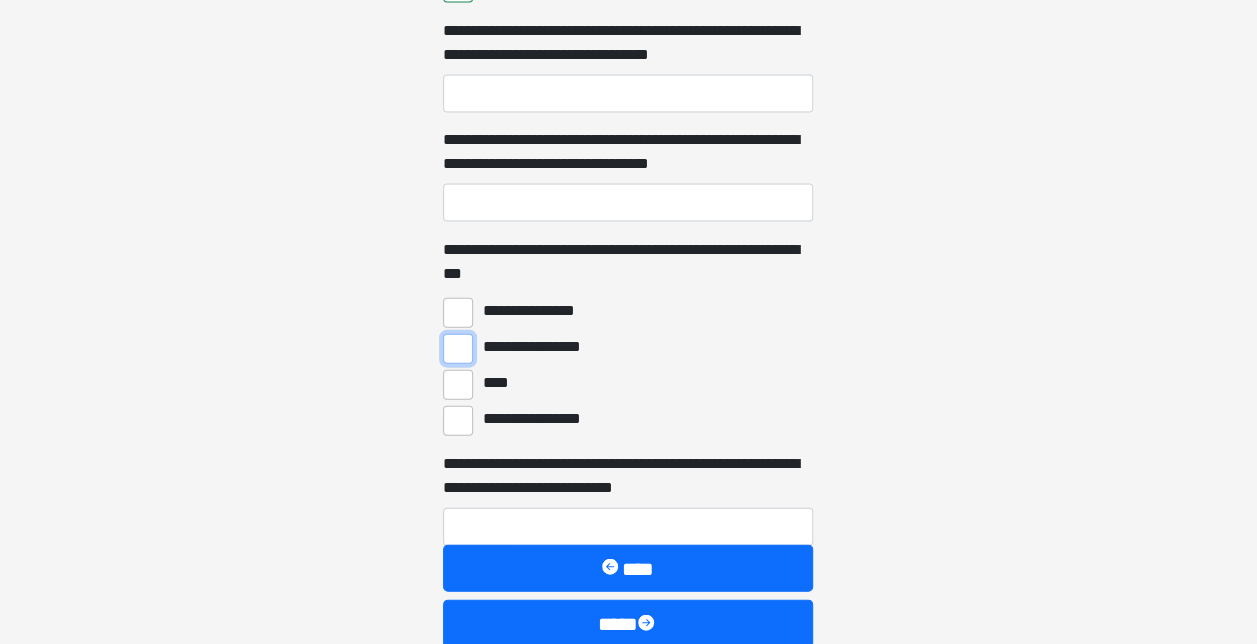 click on "**********" at bounding box center (458, 349) 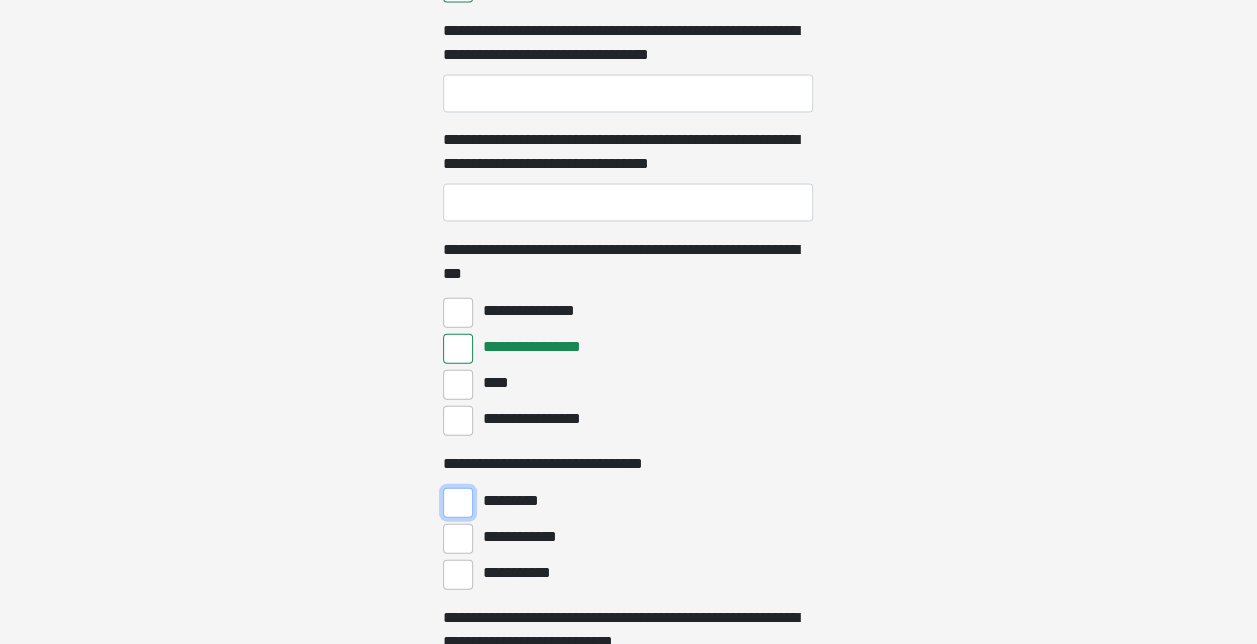 click on "*********" at bounding box center (458, 503) 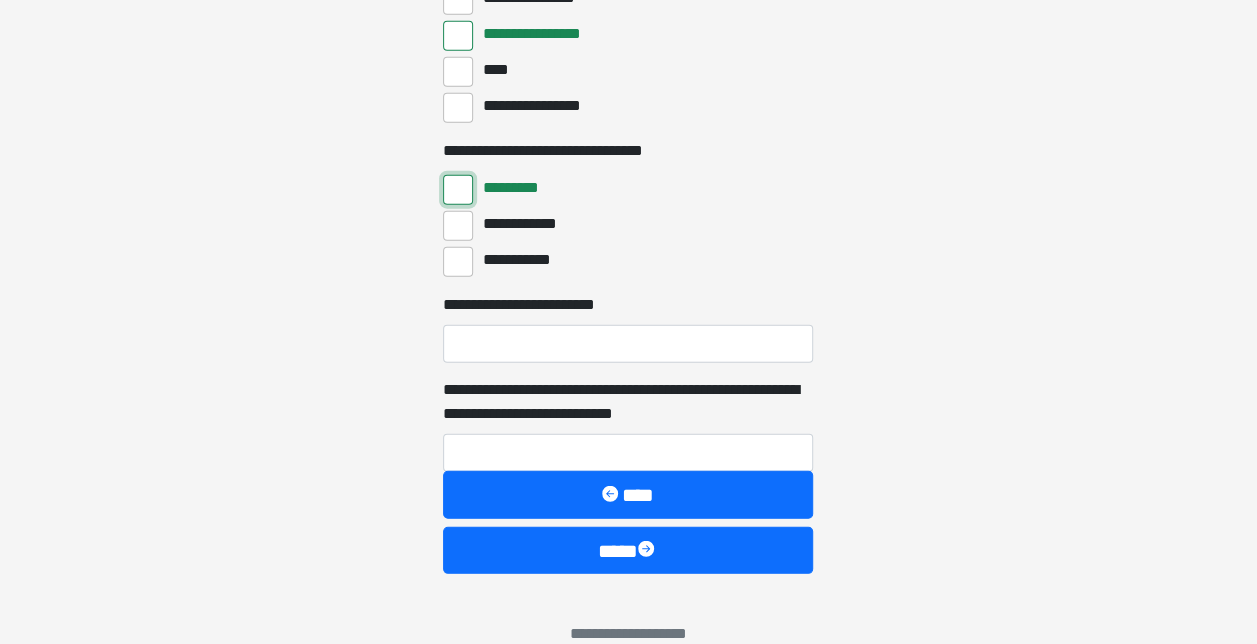 scroll, scrollTop: 6195, scrollLeft: 0, axis: vertical 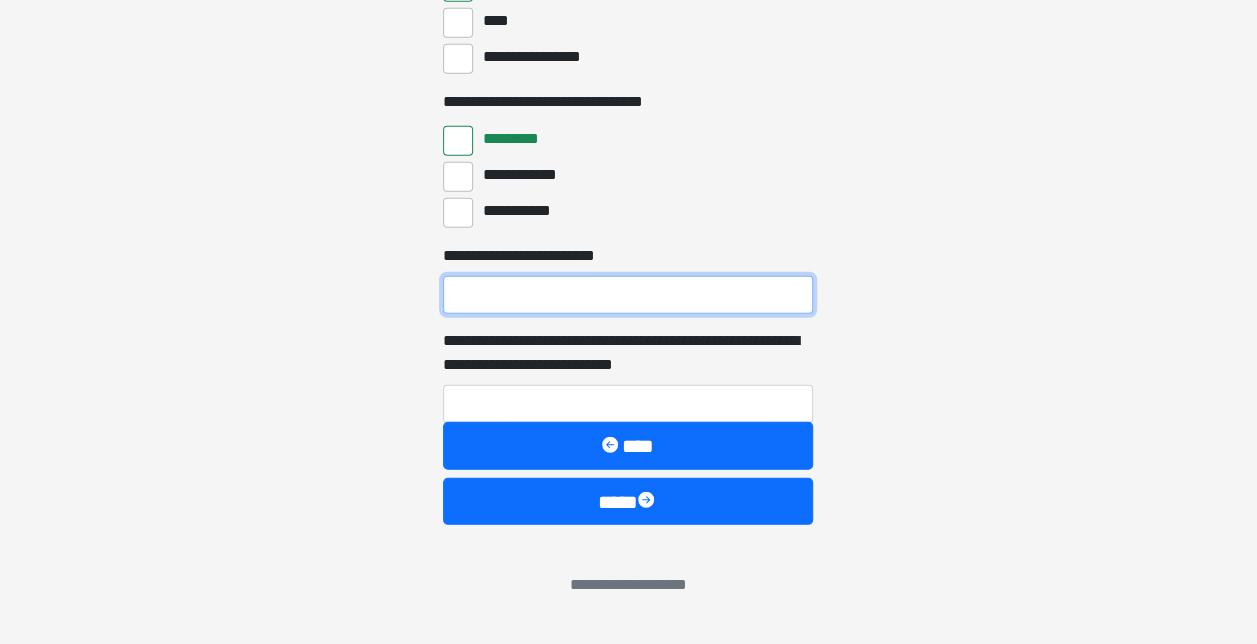 click on "**********" at bounding box center [628, 295] 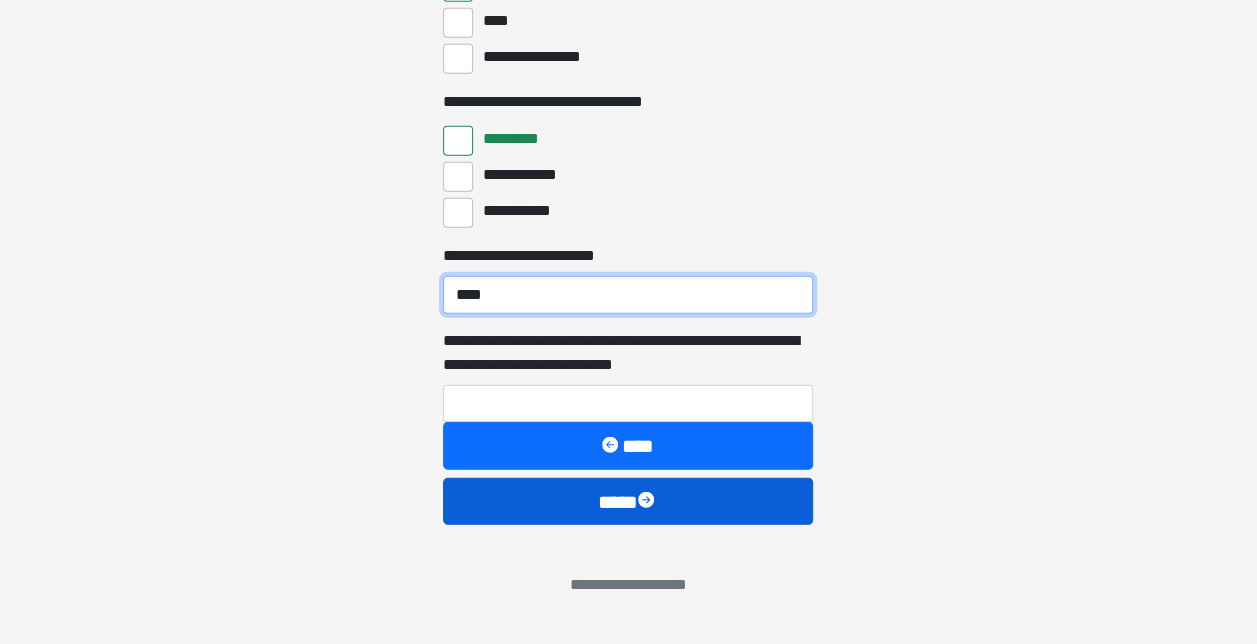type on "****" 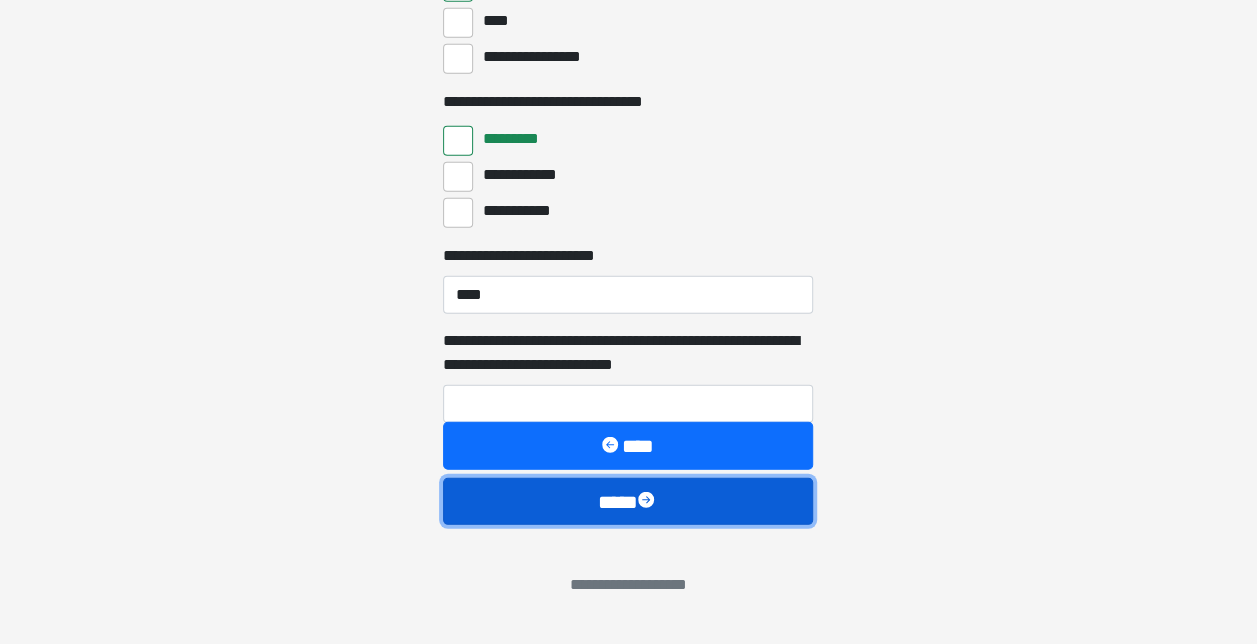 click at bounding box center [648, 502] 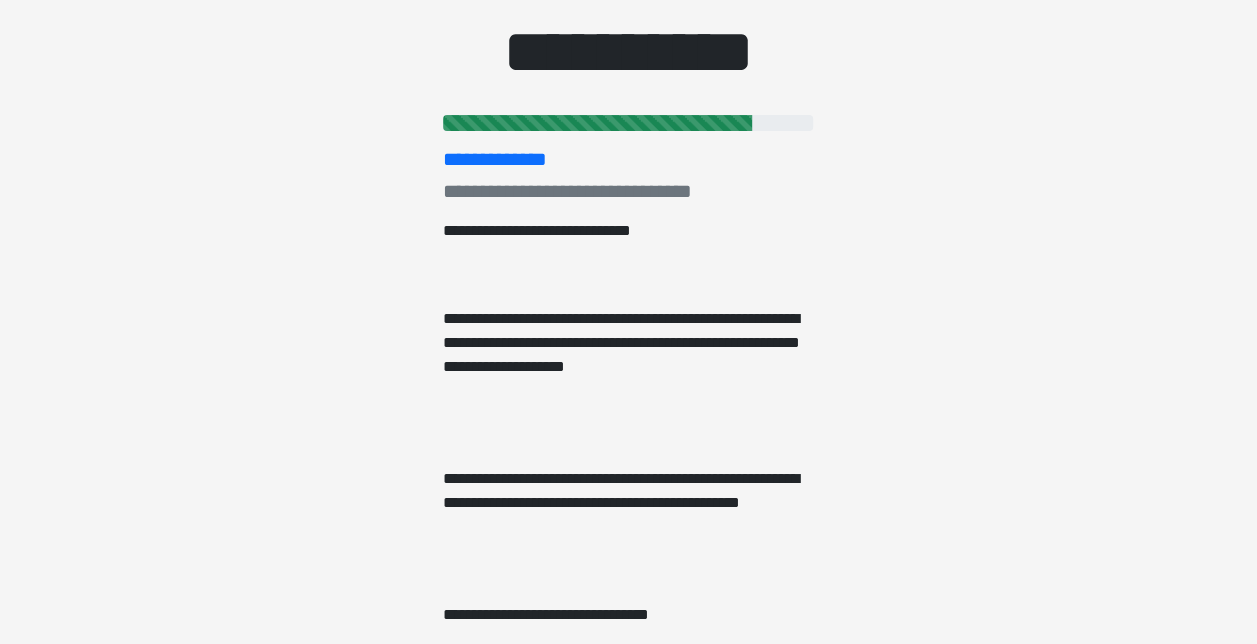 scroll, scrollTop: 0, scrollLeft: 0, axis: both 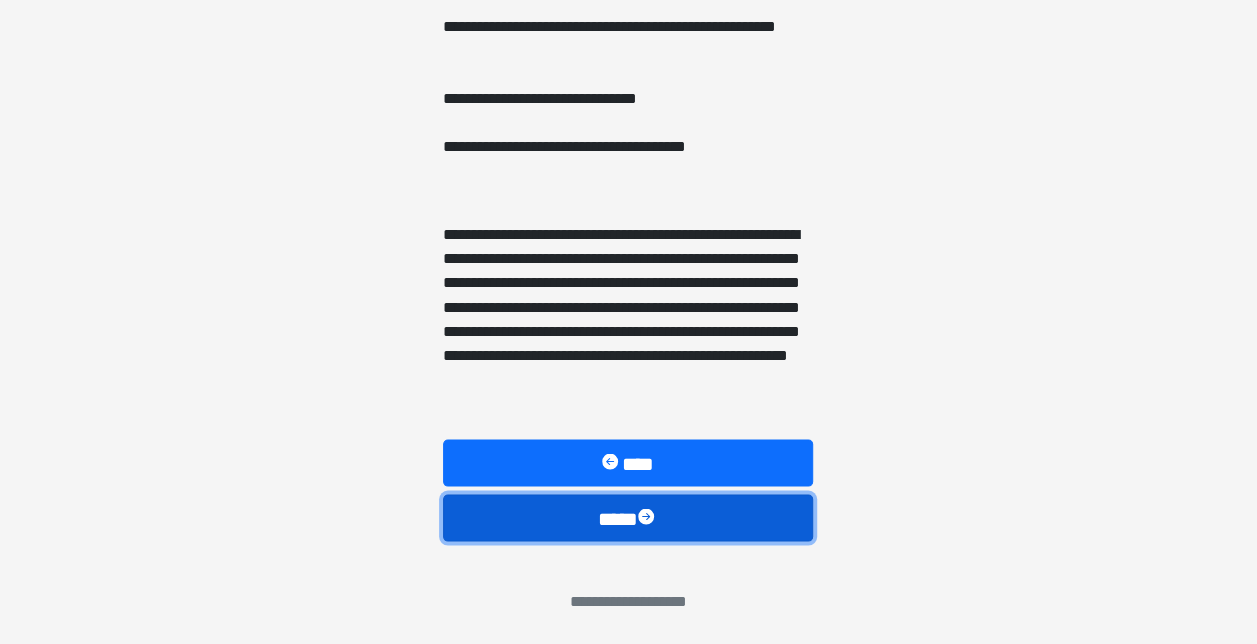 click at bounding box center (648, 518) 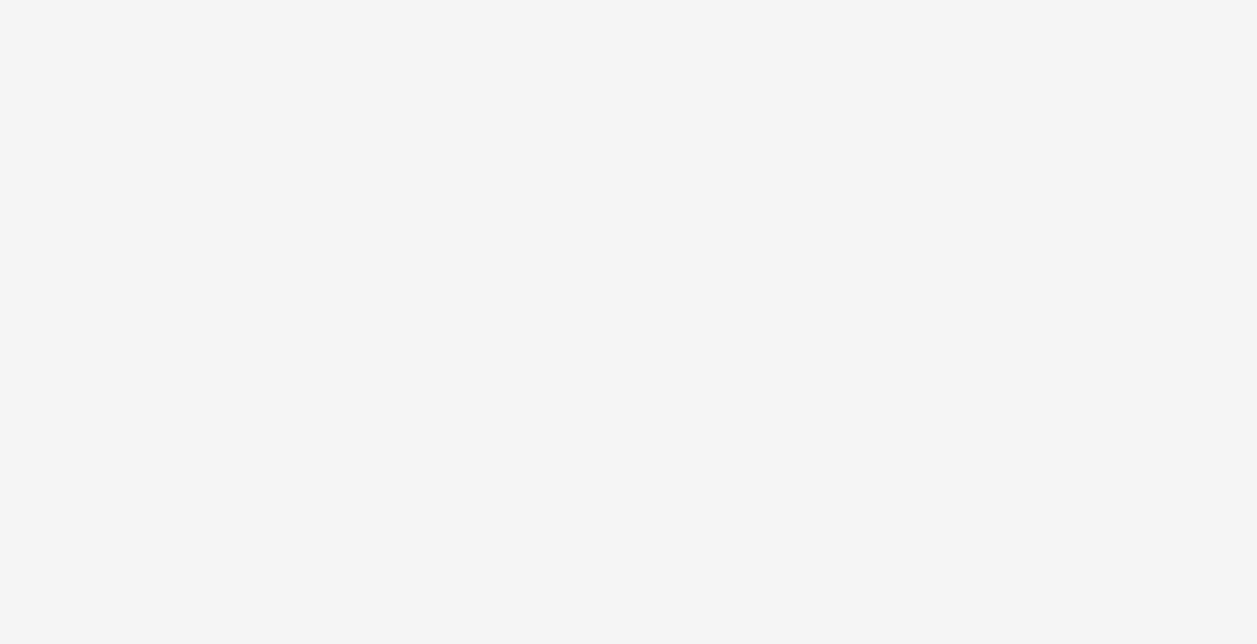 scroll, scrollTop: 117, scrollLeft: 0, axis: vertical 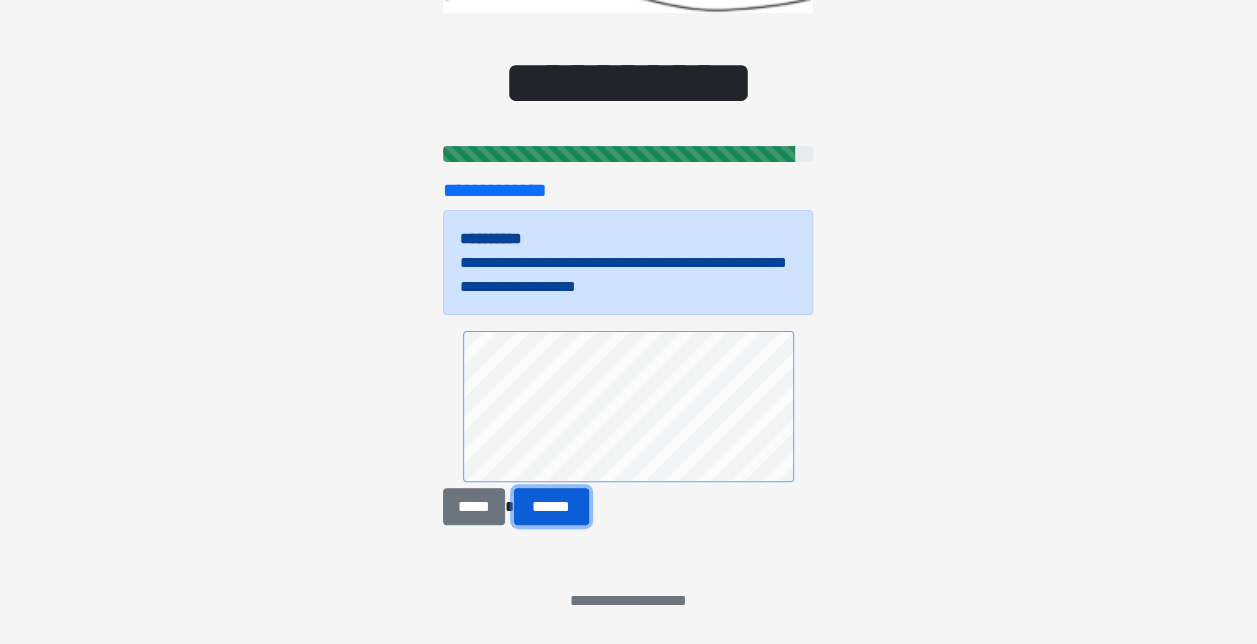 click on "******" at bounding box center [551, 506] 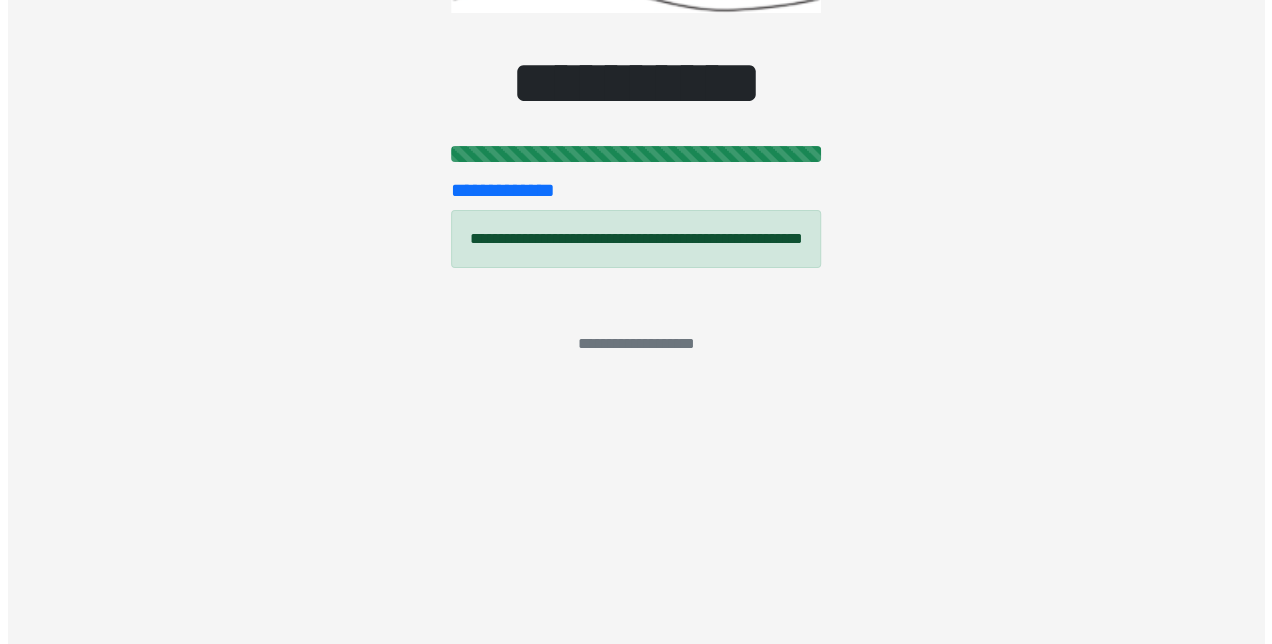 scroll, scrollTop: 0, scrollLeft: 0, axis: both 